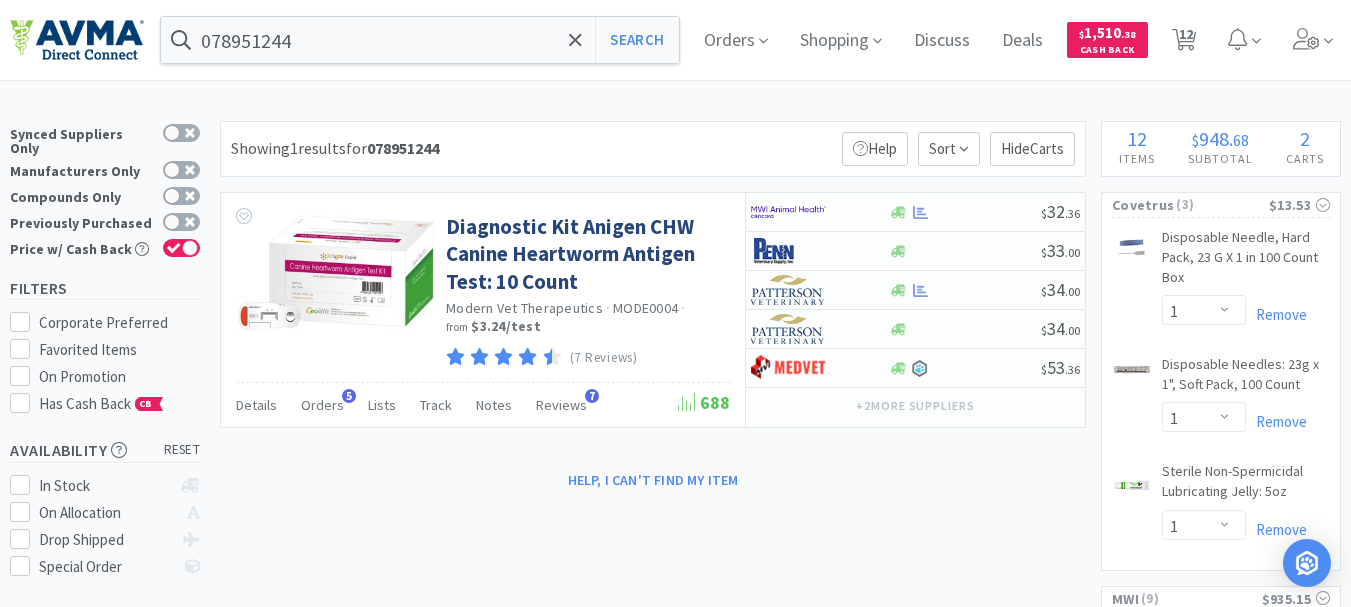 select on "1" 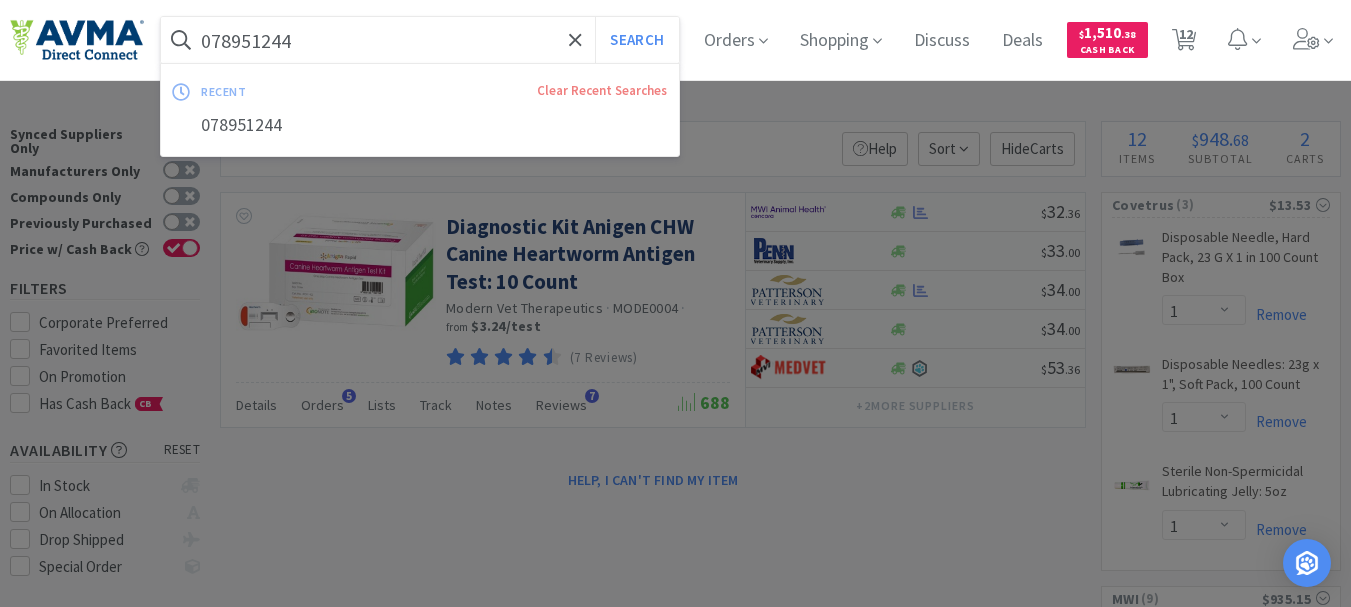 click on "078951244" at bounding box center (420, 40) 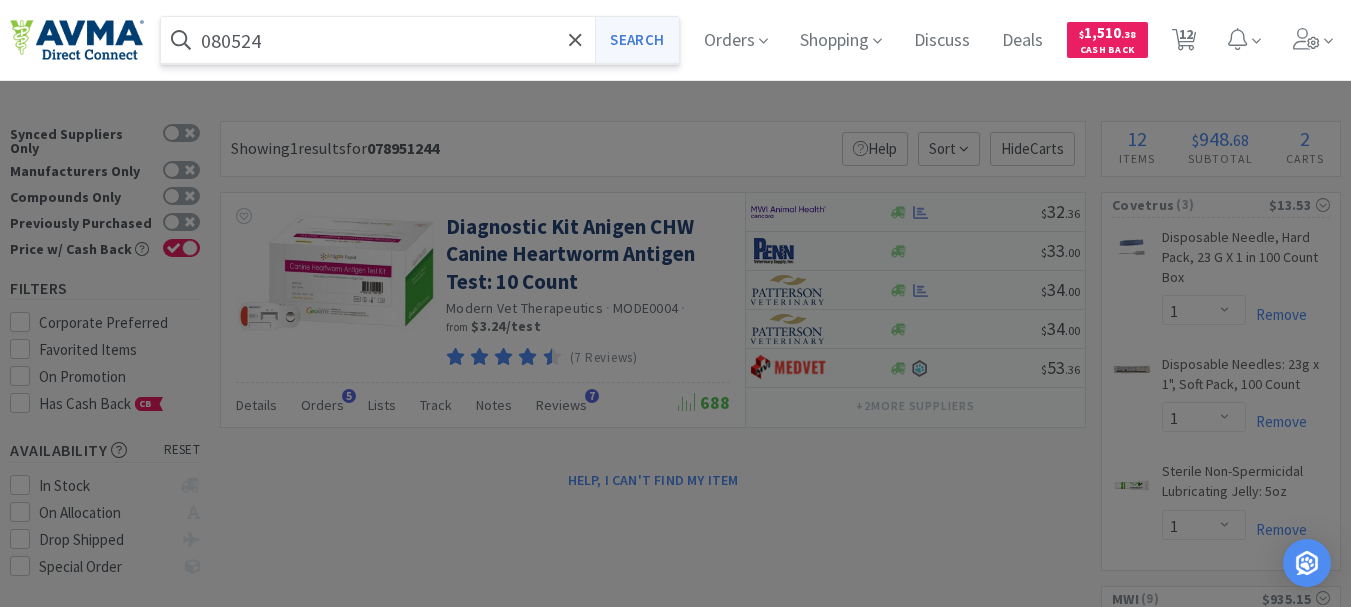 click on "Search" at bounding box center [636, 40] 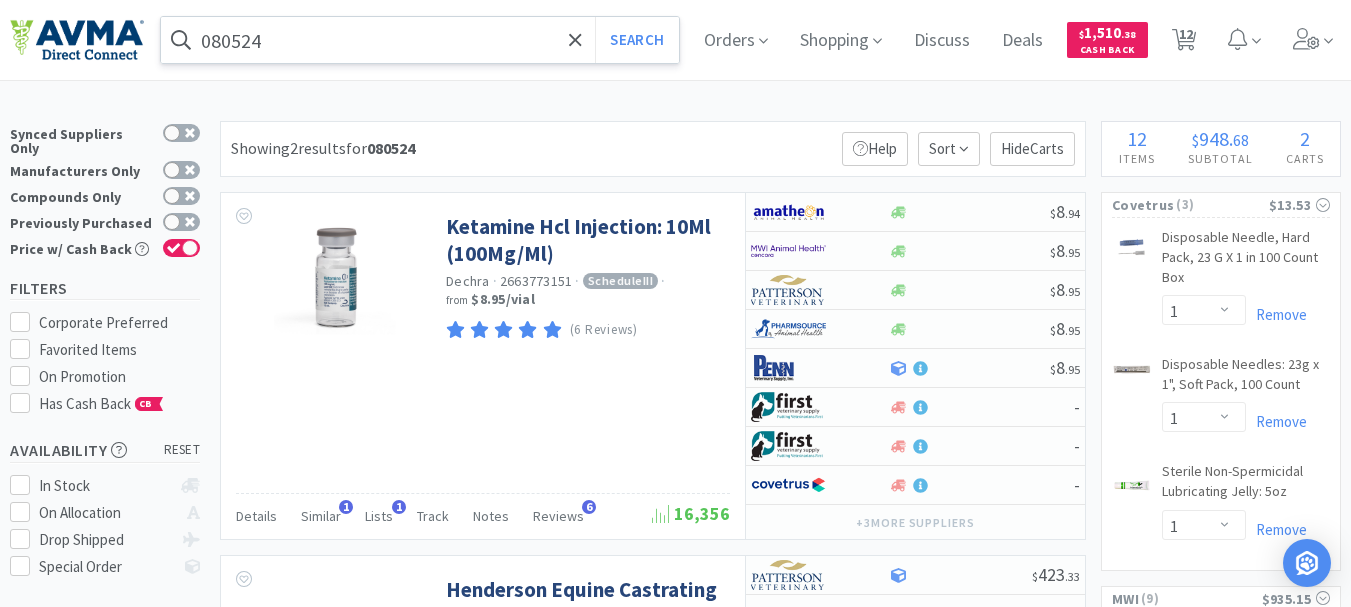 click on "080524" at bounding box center [420, 40] 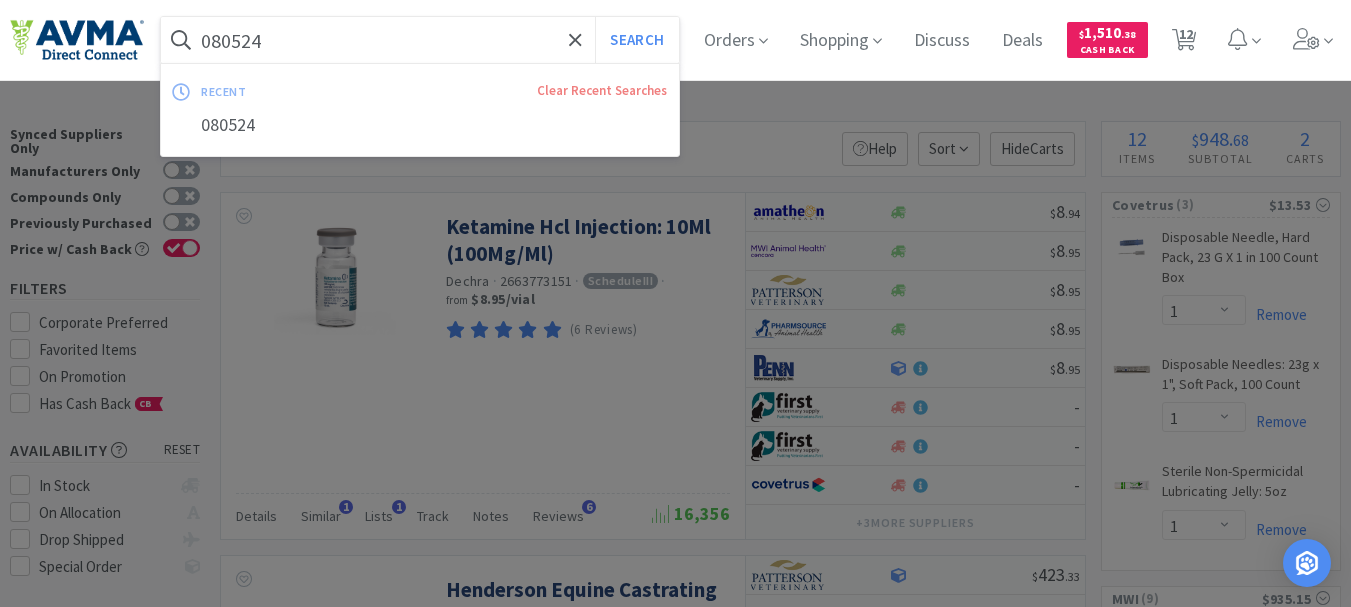 paste on "01413" 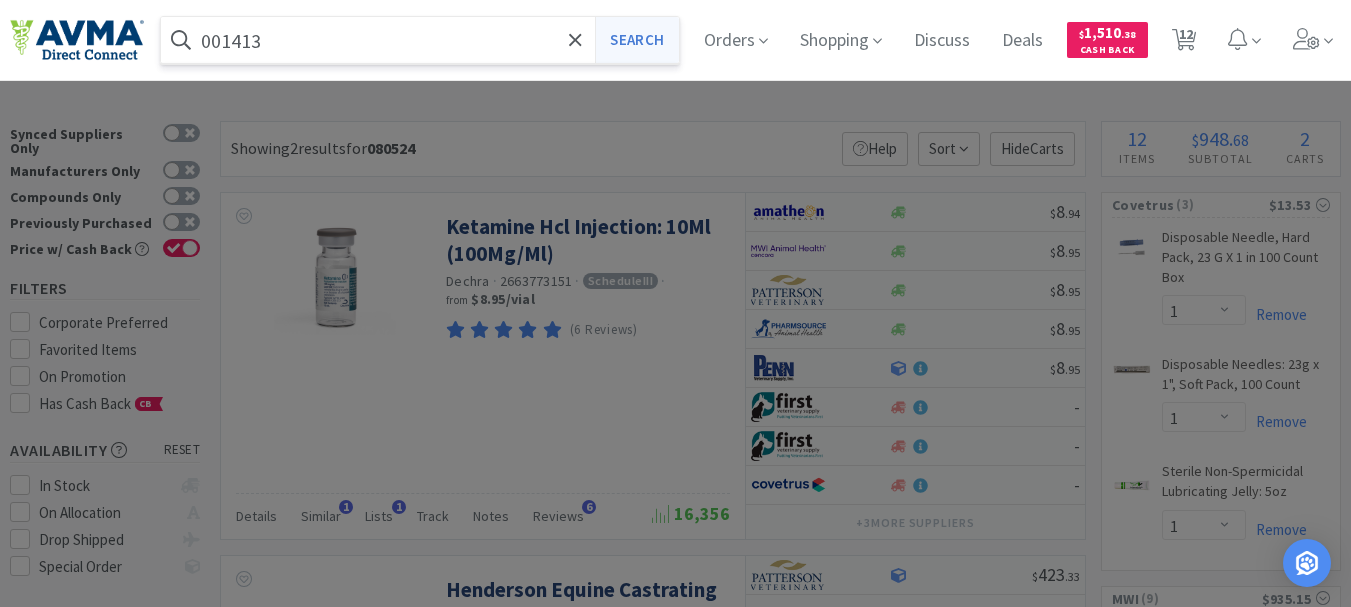 type on "001413" 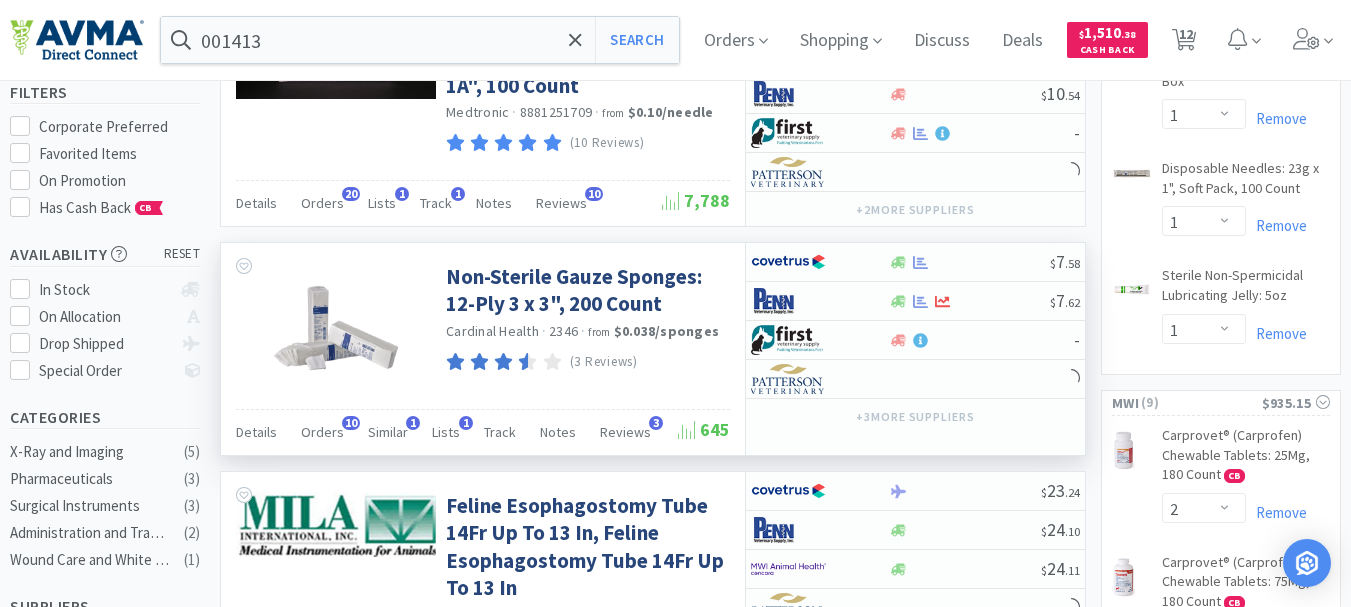 scroll, scrollTop: 200, scrollLeft: 0, axis: vertical 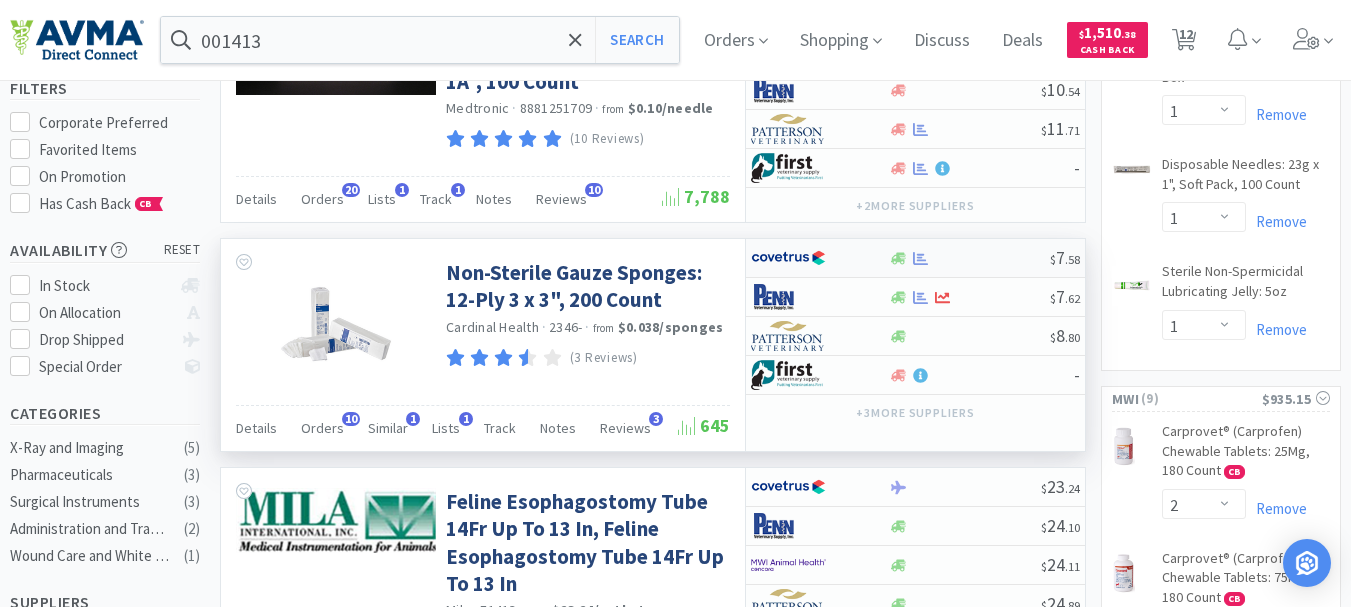 click at bounding box center [788, 258] 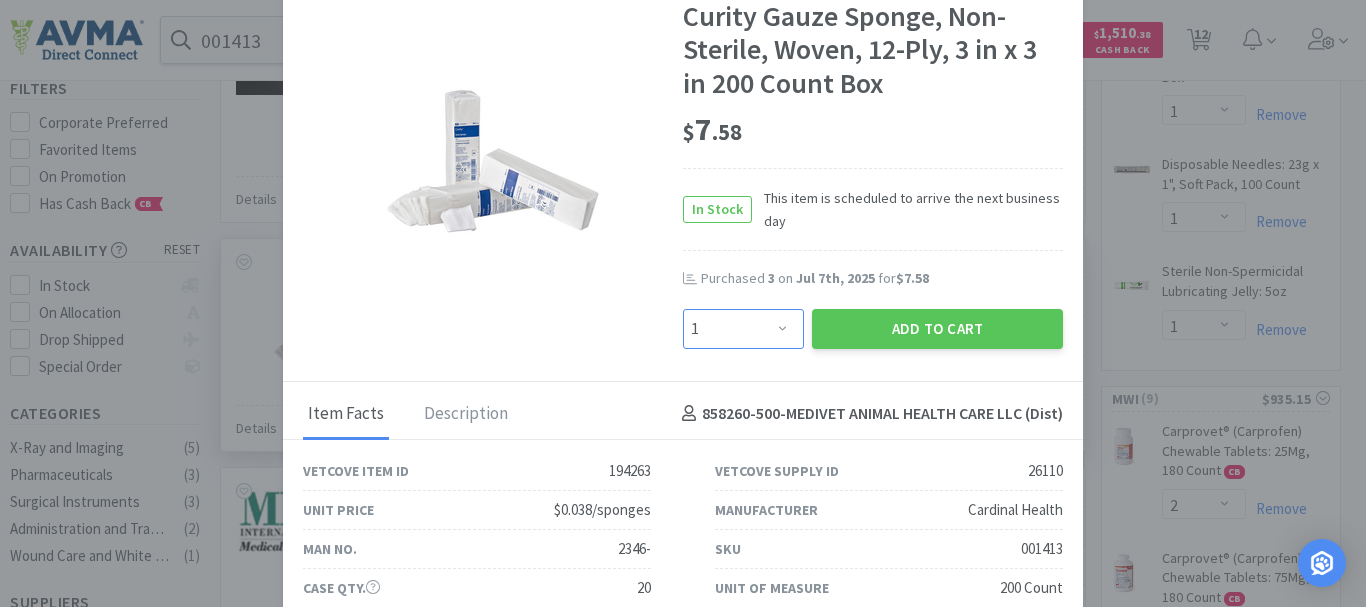 click on "Enter Quantity 1 2 3 4 5 6 7 8 9 10 11 12 13 14 15 16 17 18 19 20 Enter Quantity" at bounding box center (743, 329) 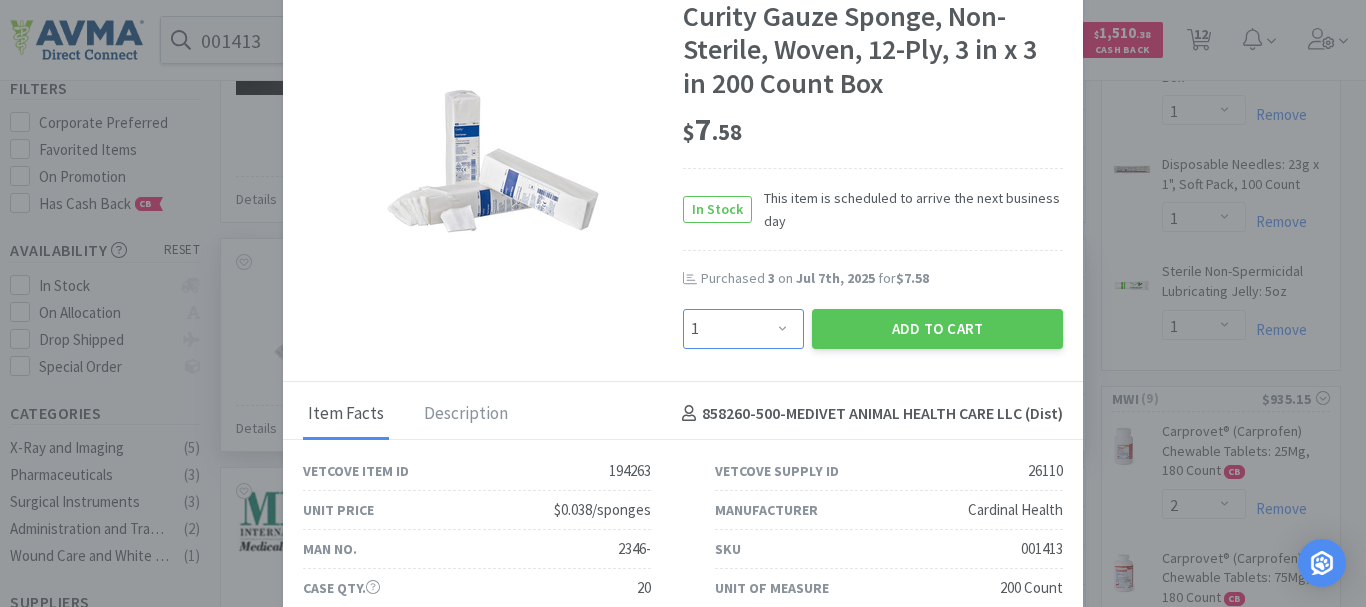 select on "2" 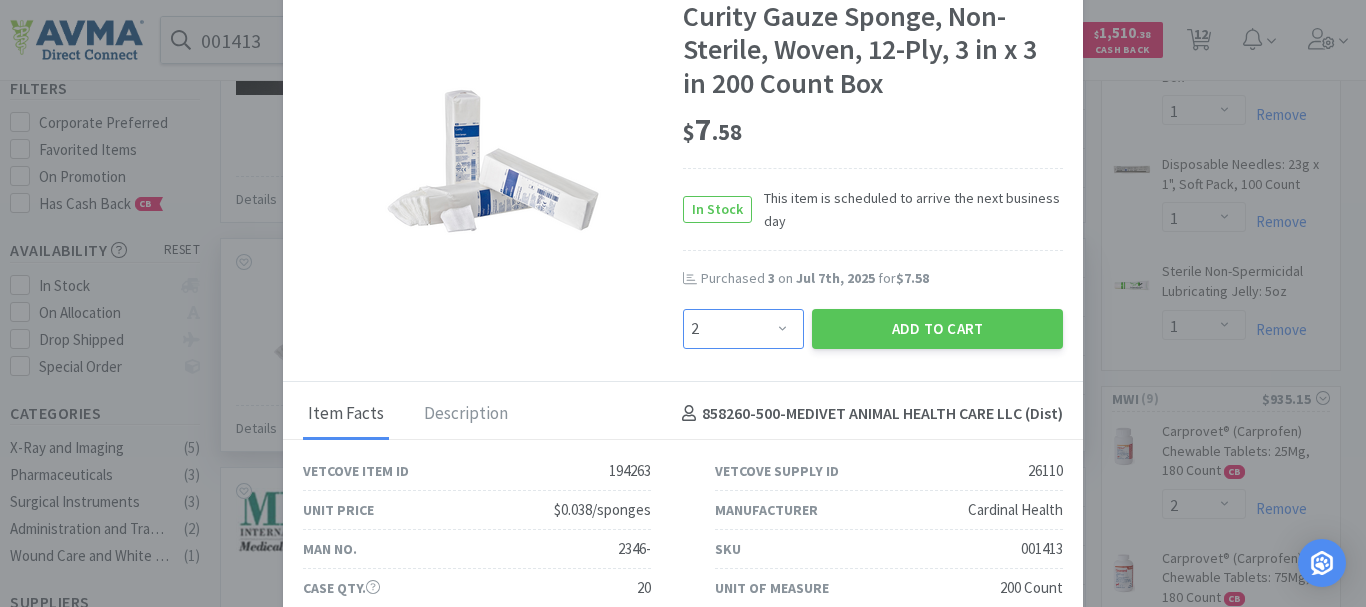 click on "Enter Quantity 1 2 3 4 5 6 7 8 9 10 11 12 13 14 15 16 17 18 19 20 Enter Quantity" at bounding box center [743, 329] 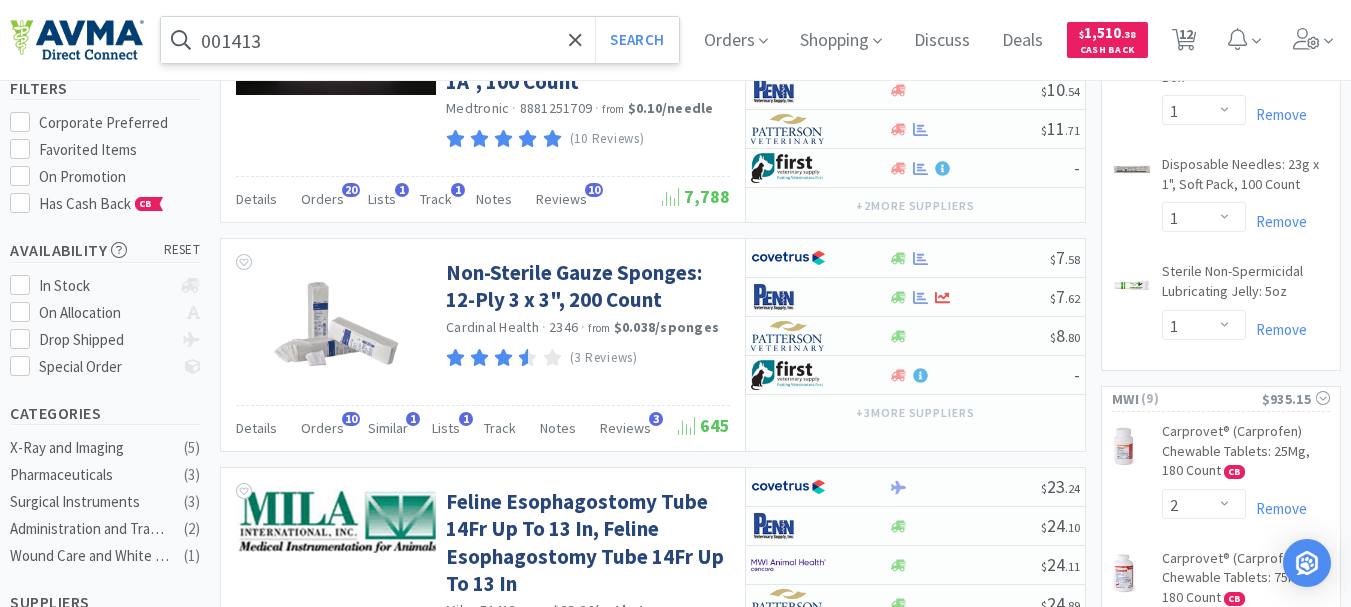 click on "001413" at bounding box center [420, 40] 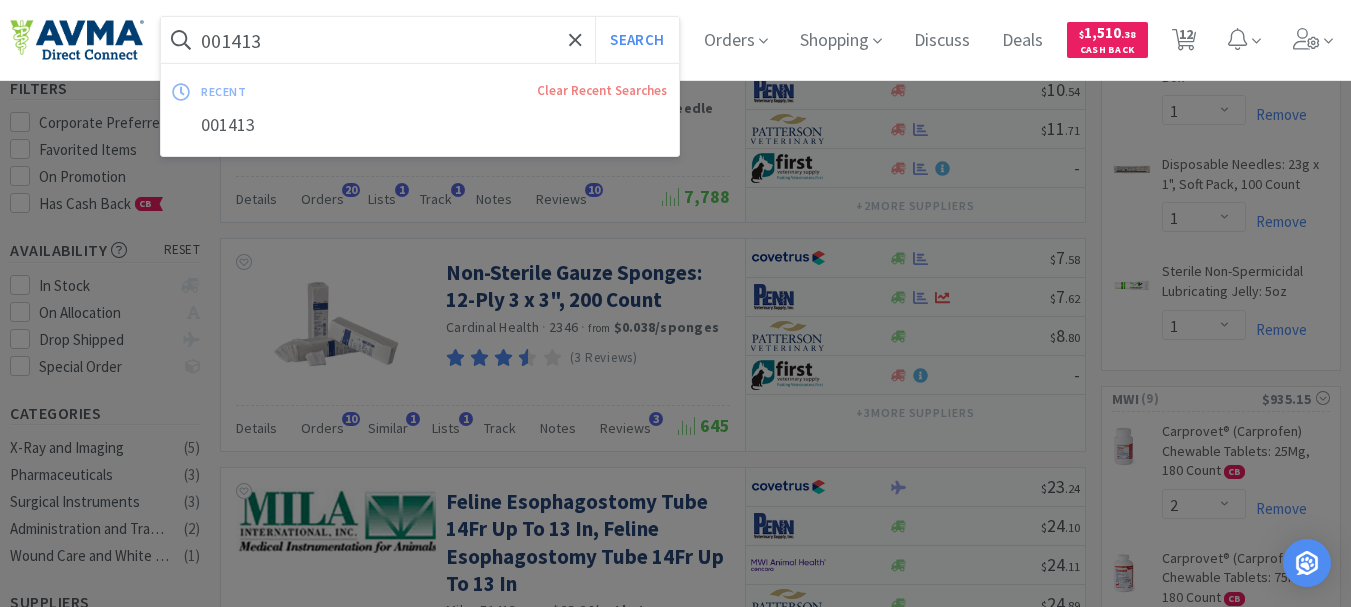 paste on "78671352" 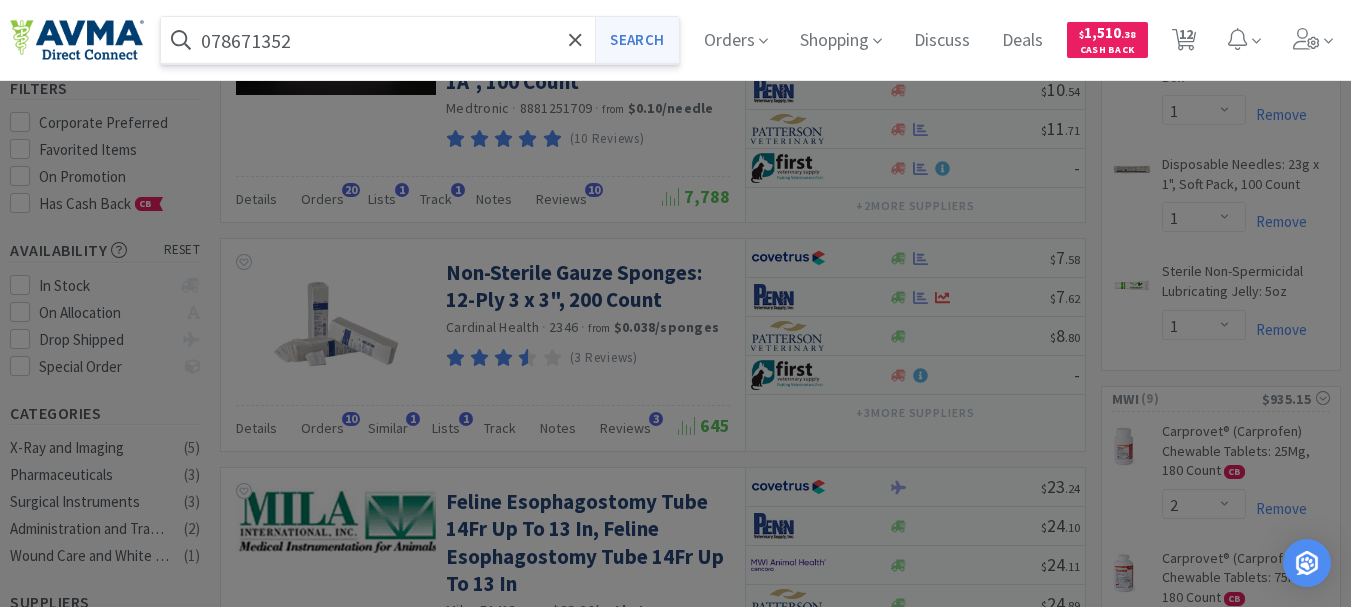 type on "078671352" 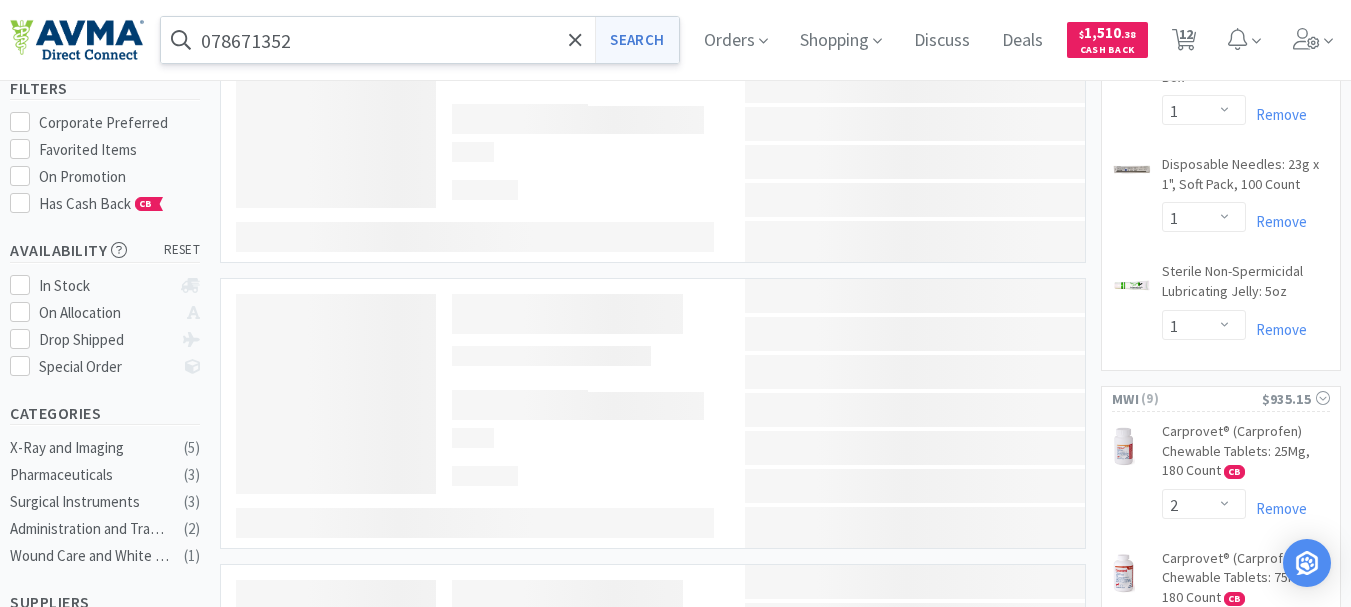 scroll, scrollTop: 0, scrollLeft: 0, axis: both 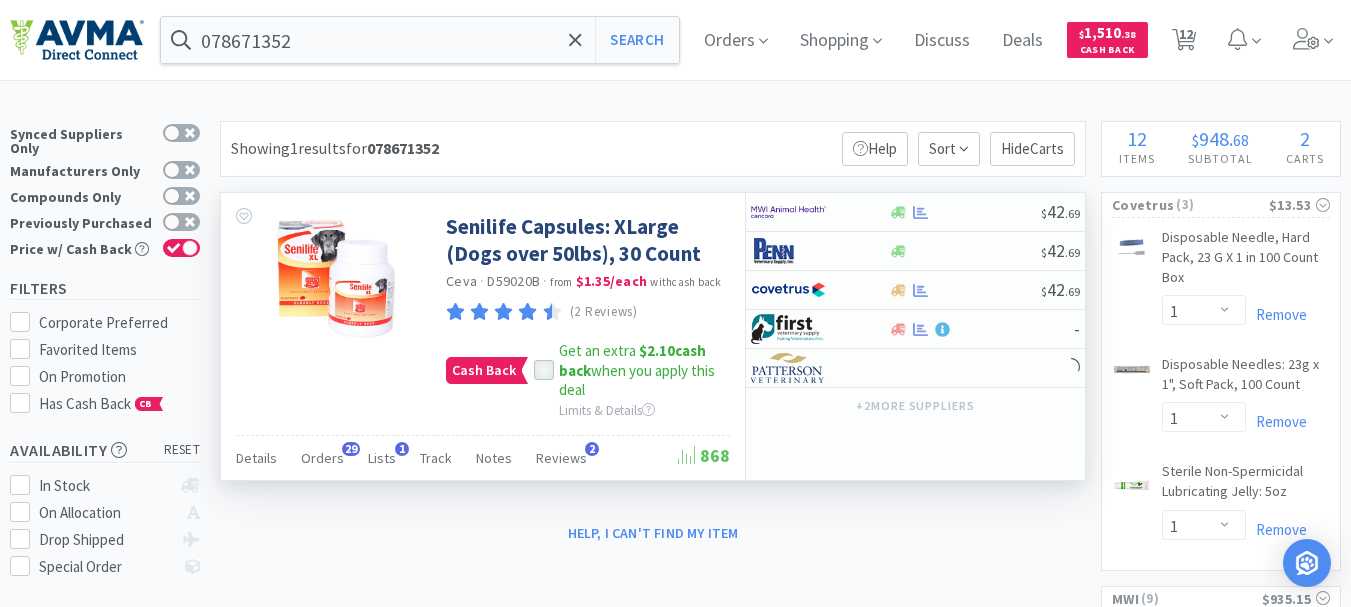 click 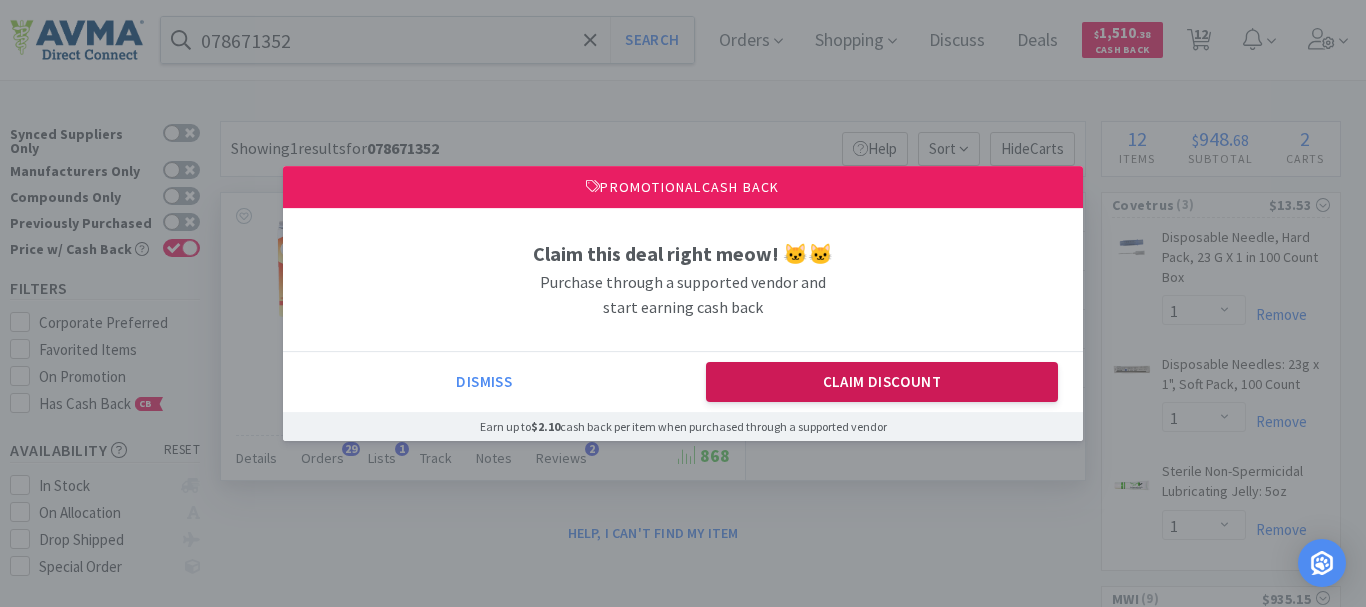 click on "Claim Discount" at bounding box center [882, 382] 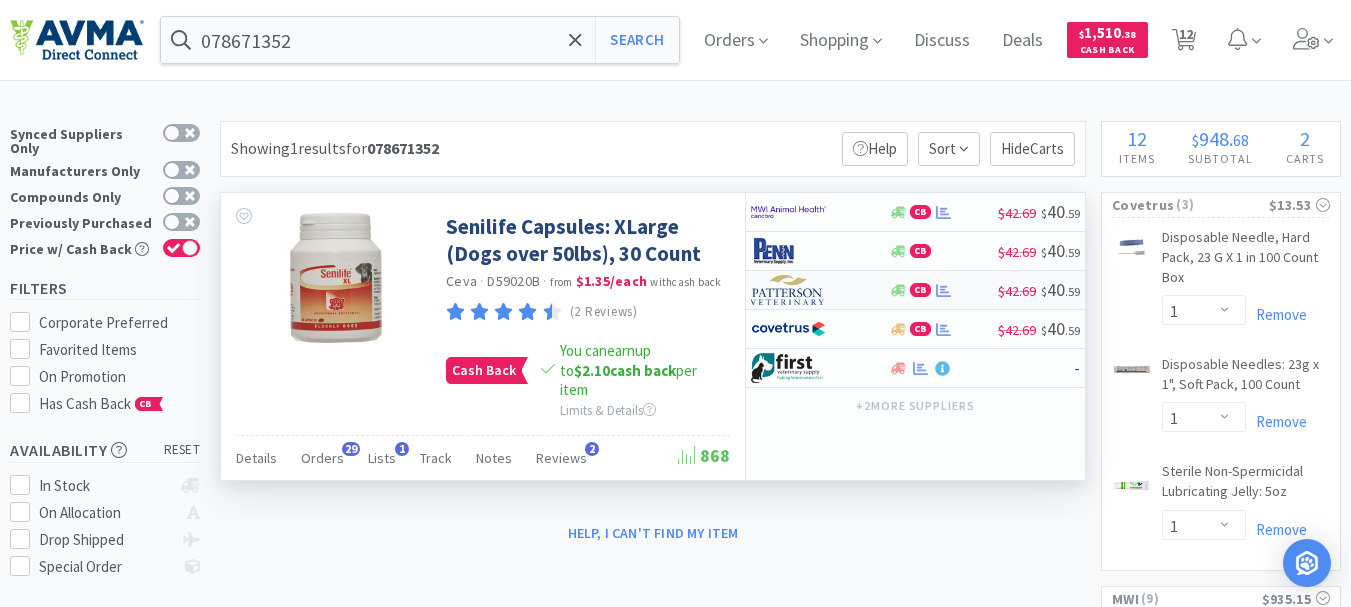 click at bounding box center [788, 290] 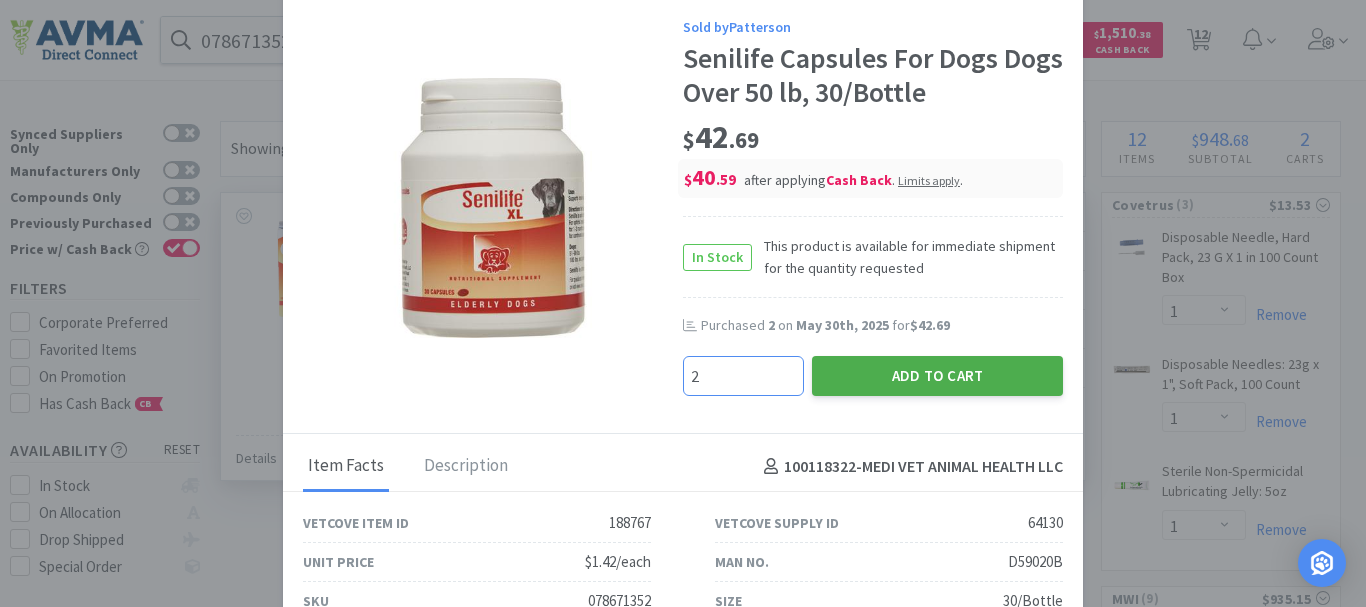 type on "2" 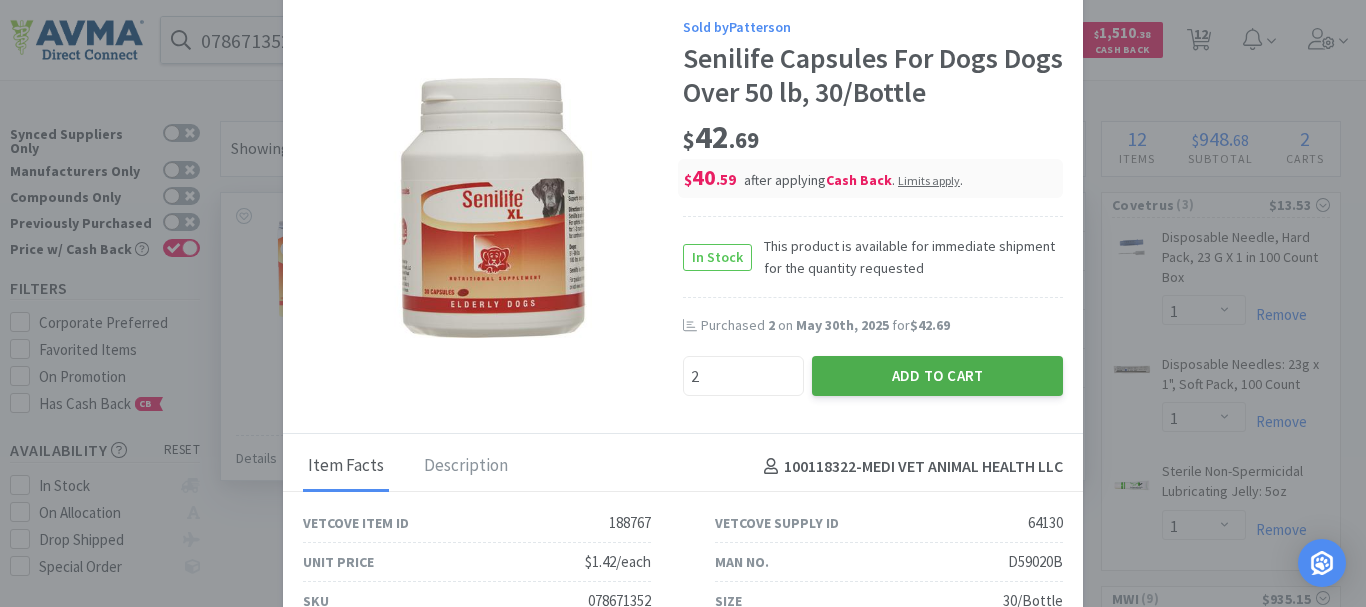 click on "Add to Cart" at bounding box center (937, 376) 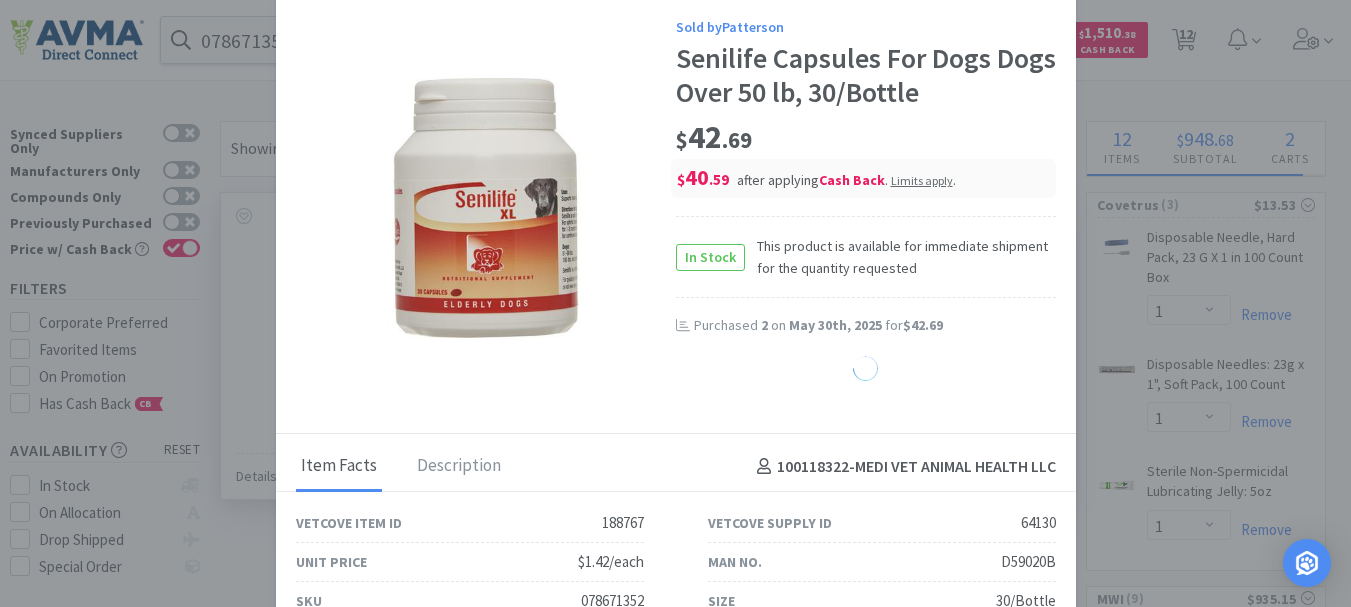 select on "2" 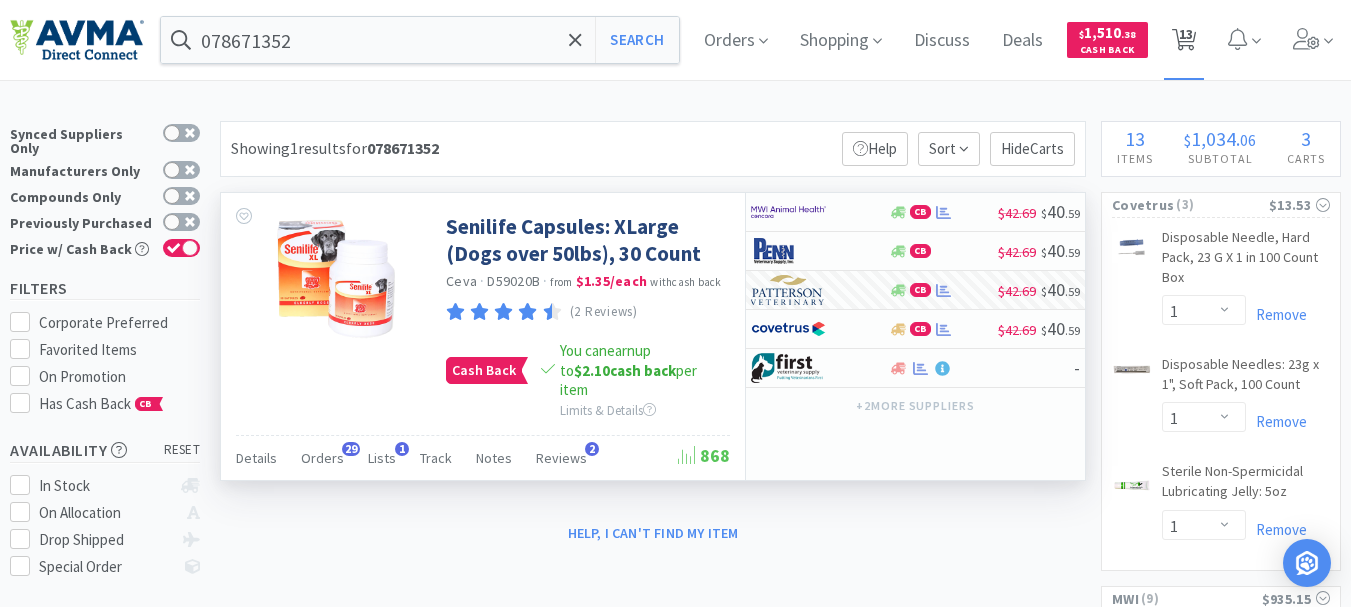 click on "13" at bounding box center [1186, 34] 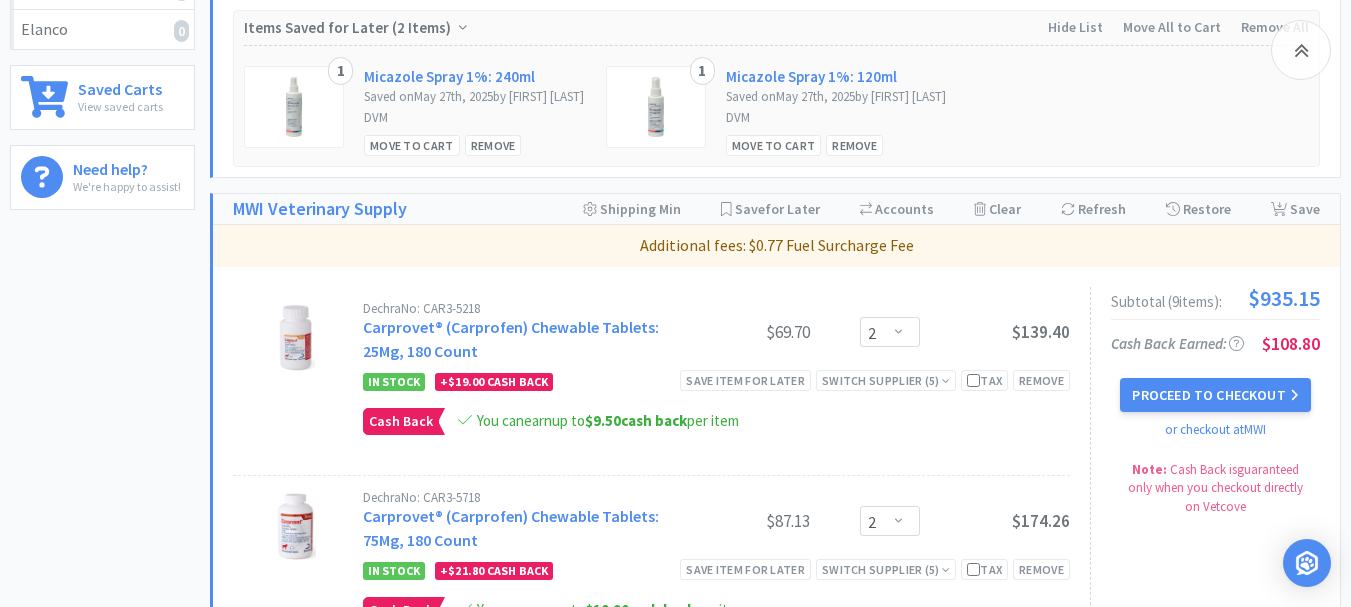 scroll, scrollTop: 800, scrollLeft: 0, axis: vertical 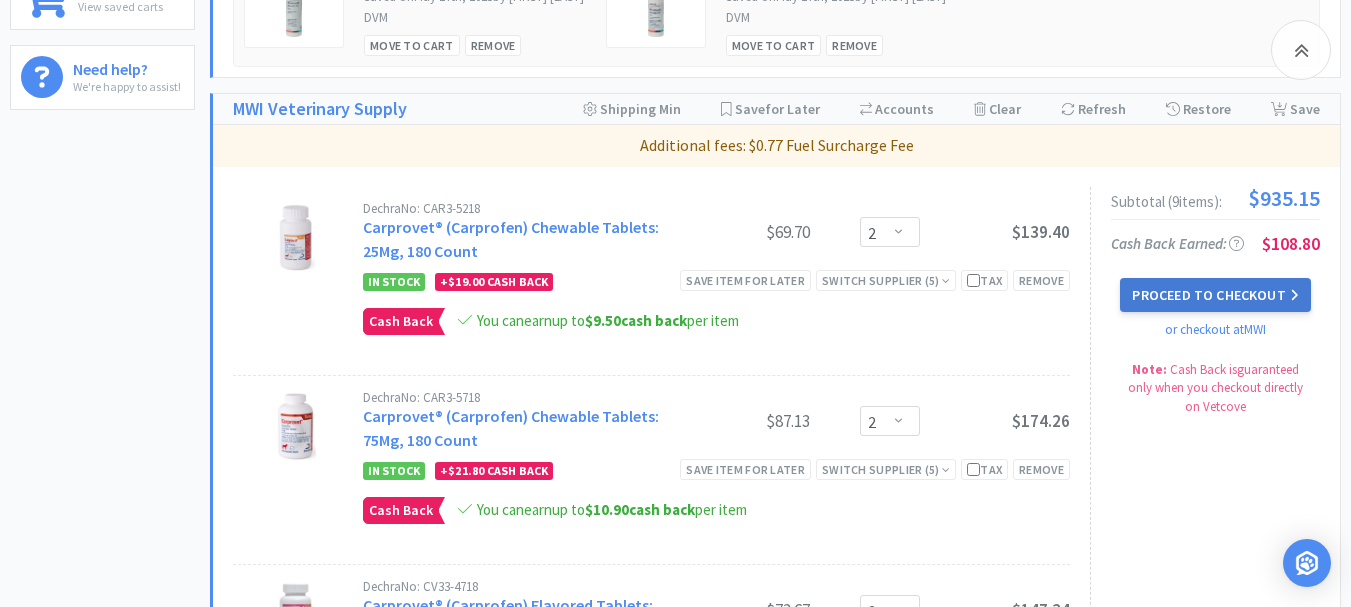click on "Proceed to Checkout" at bounding box center [1215, 295] 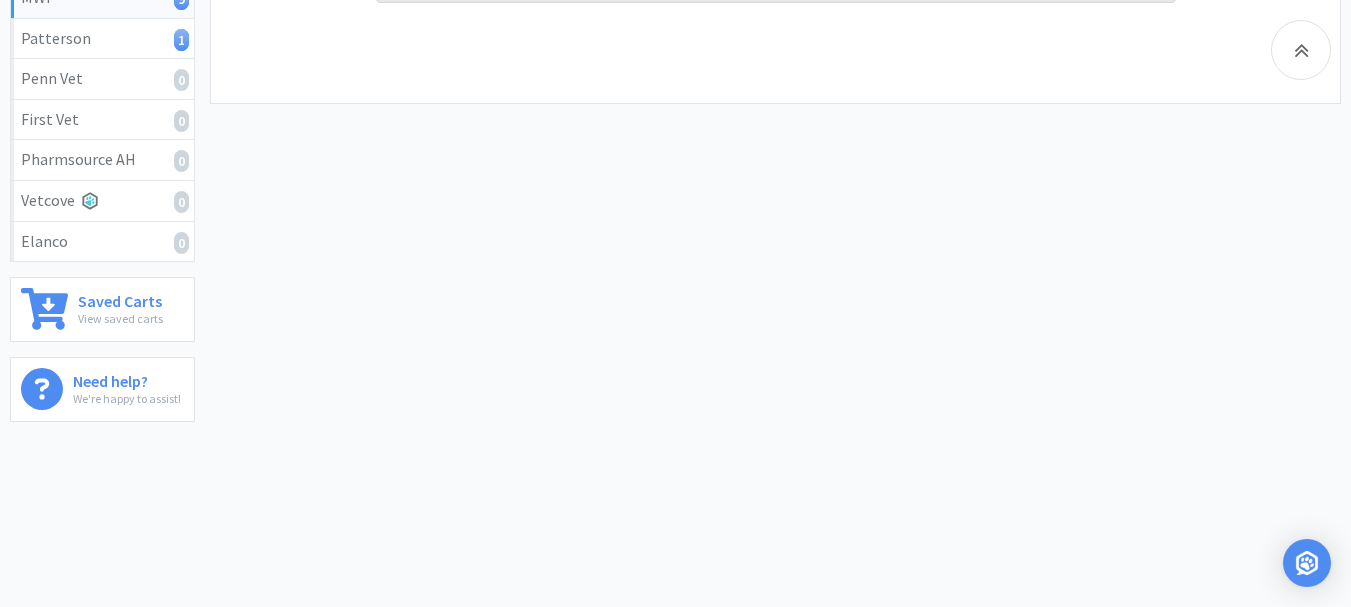 scroll, scrollTop: 488, scrollLeft: 0, axis: vertical 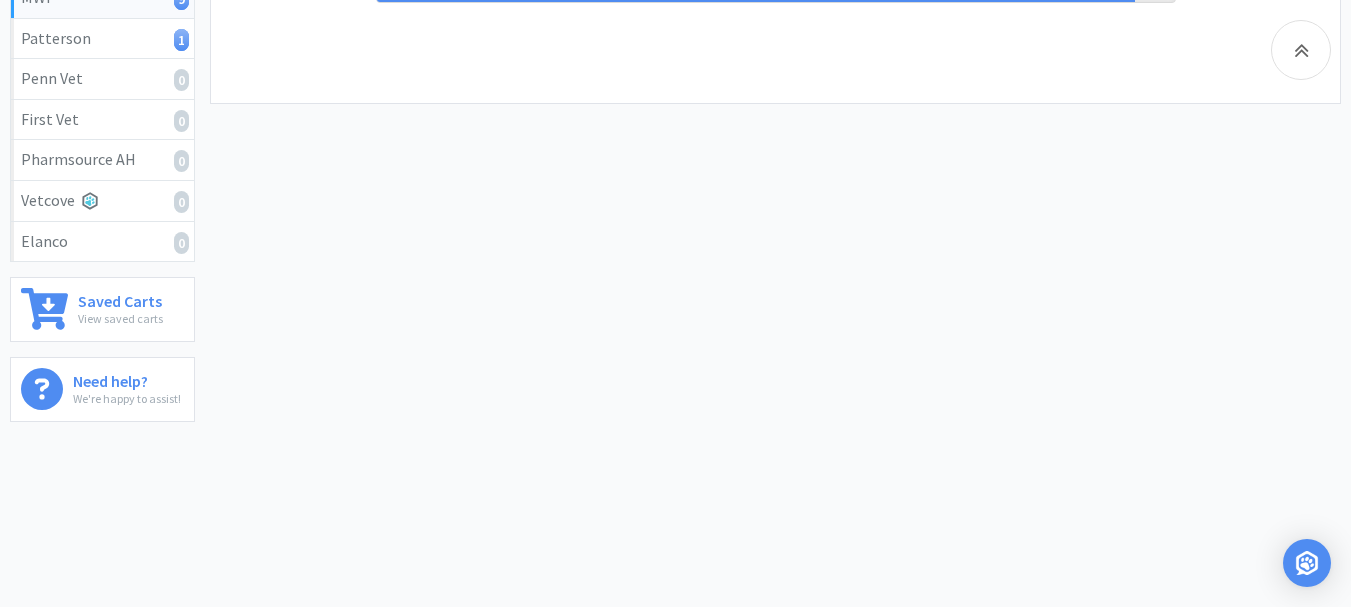 select on "CC_9481287516445253" 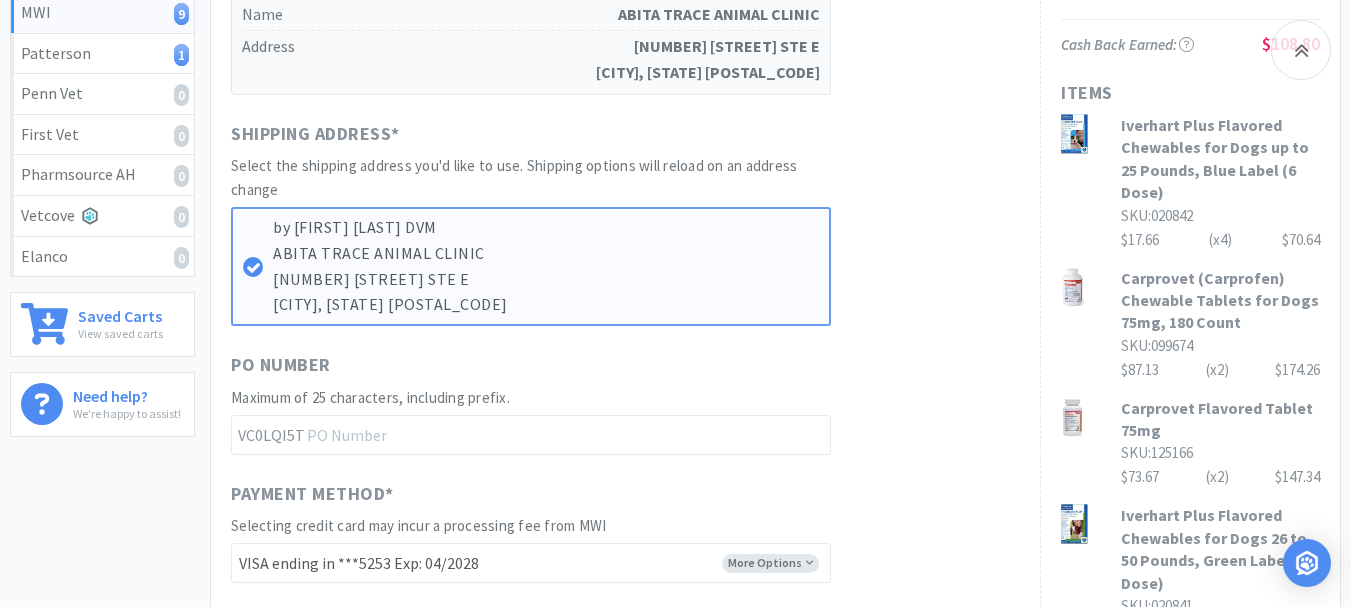 scroll, scrollTop: 500, scrollLeft: 0, axis: vertical 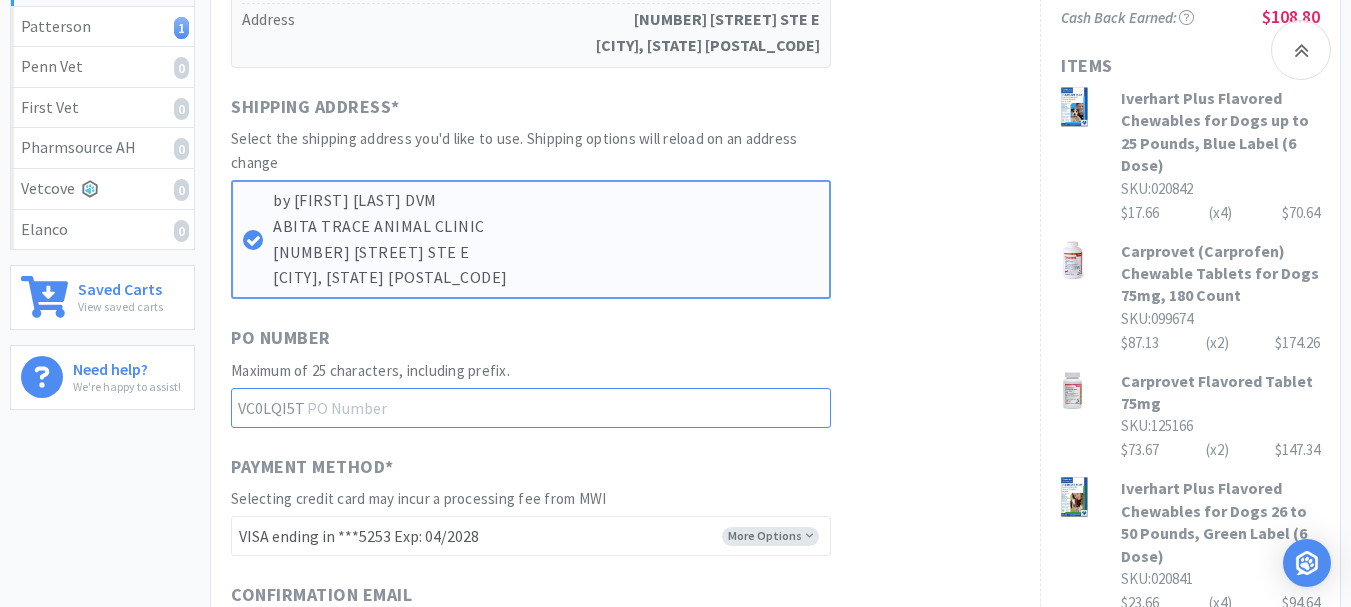 click at bounding box center (531, 408) 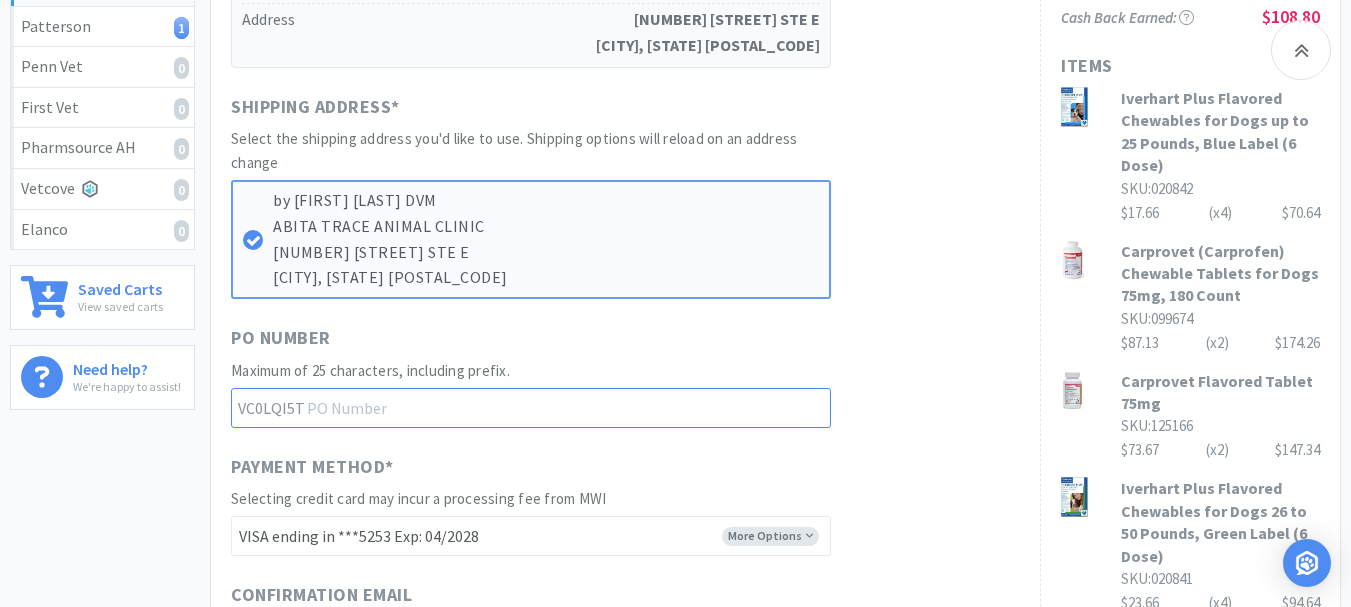 click at bounding box center (531, 408) 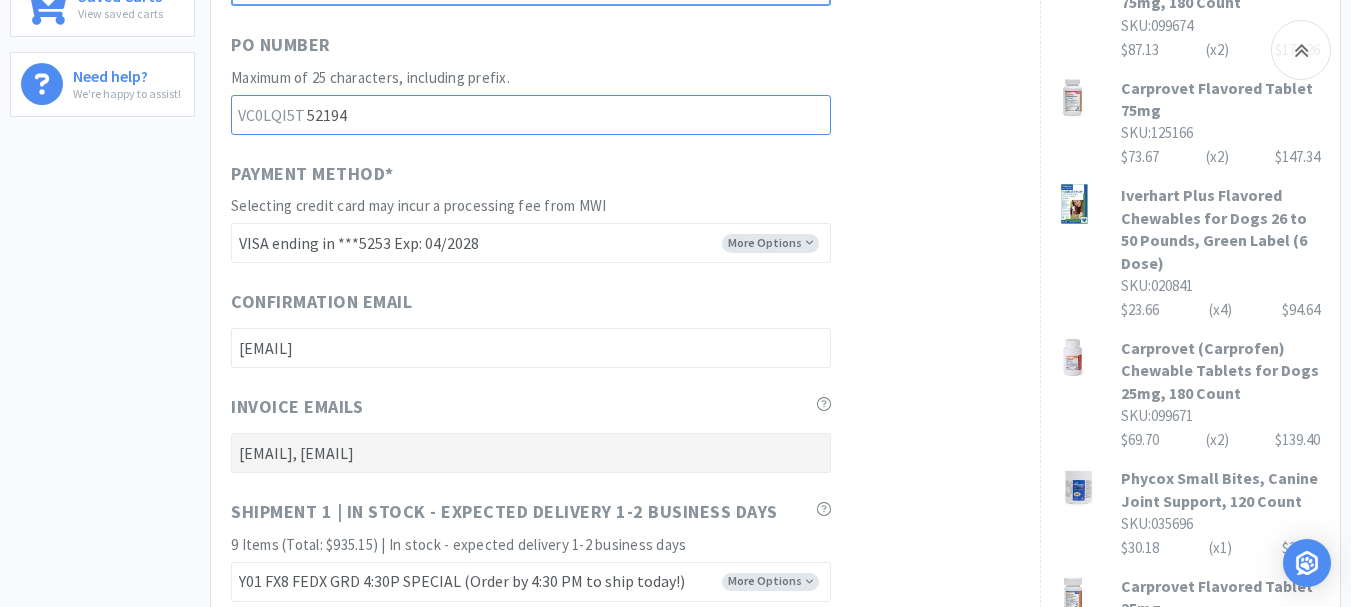 scroll, scrollTop: 800, scrollLeft: 0, axis: vertical 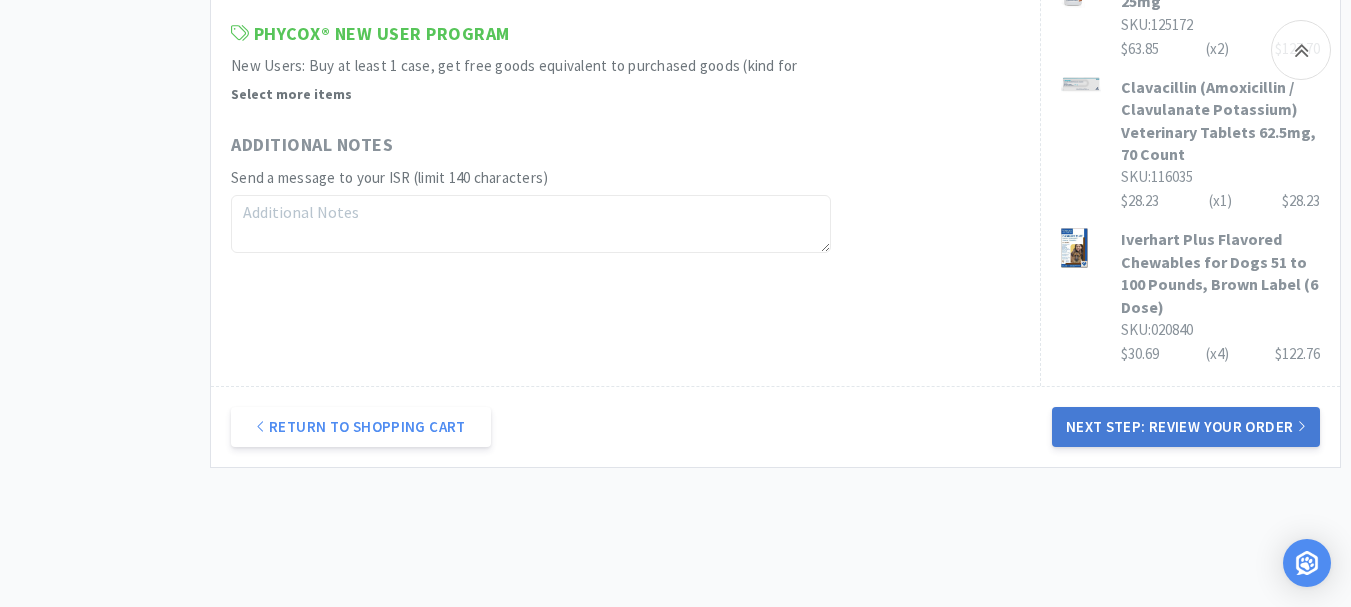 type on "52194" 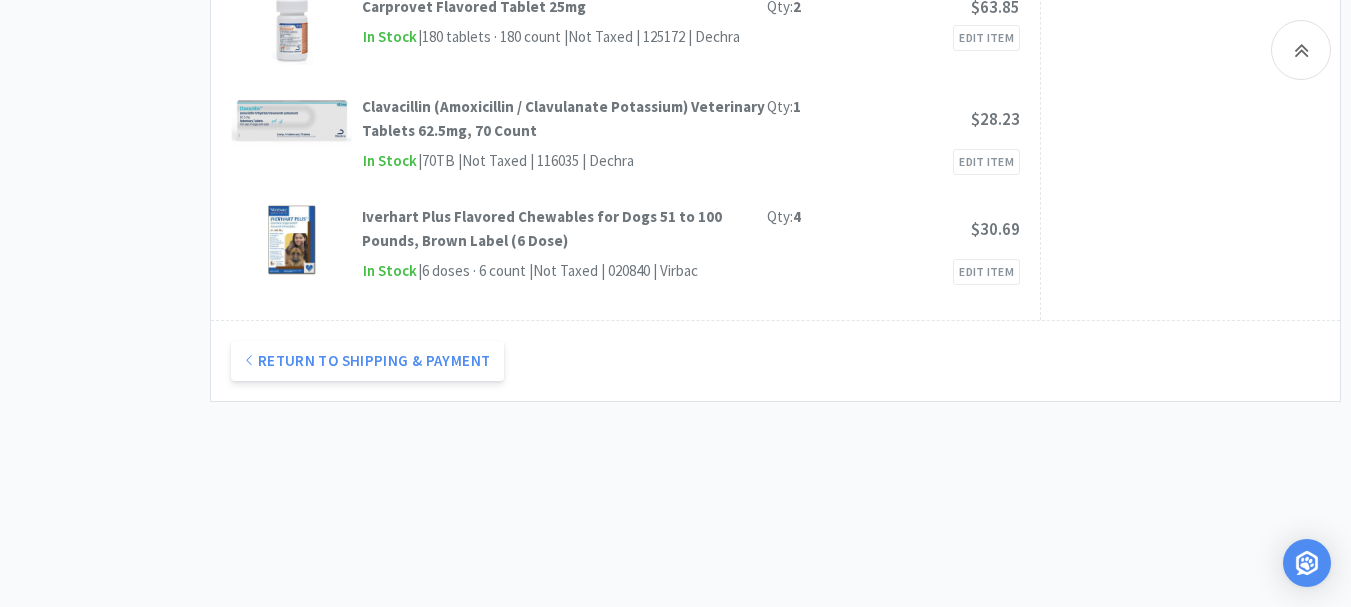 scroll, scrollTop: 1439, scrollLeft: 0, axis: vertical 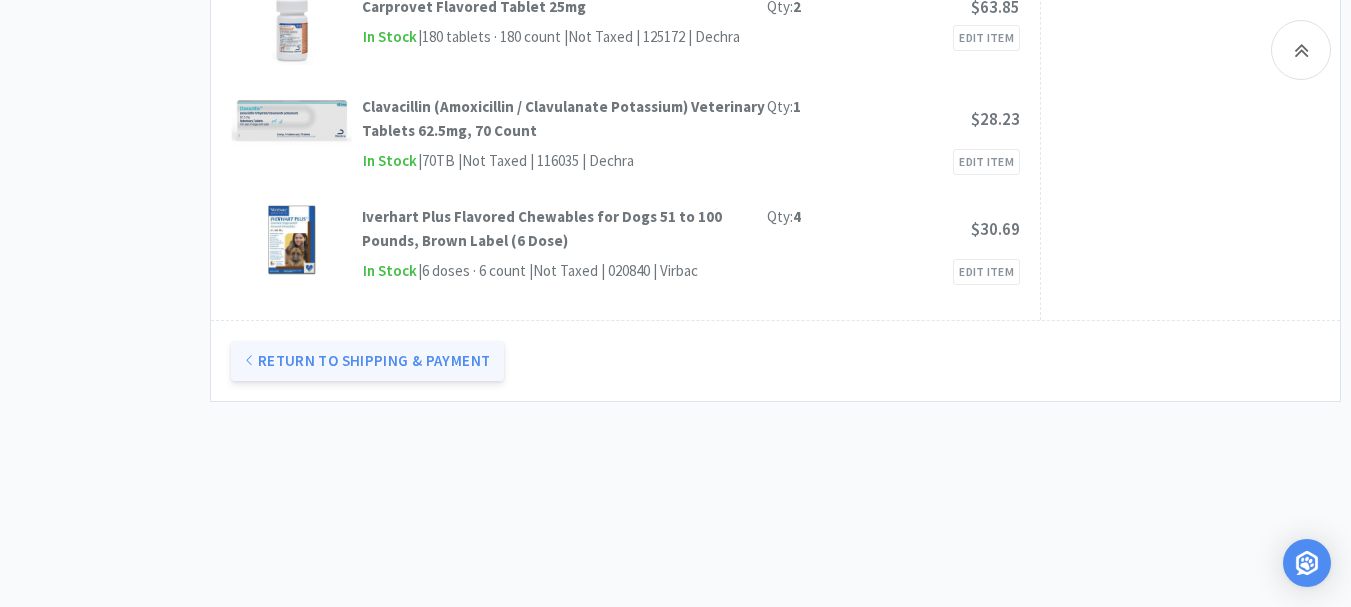 click on "Return to Shipping & Payment" at bounding box center [367, 361] 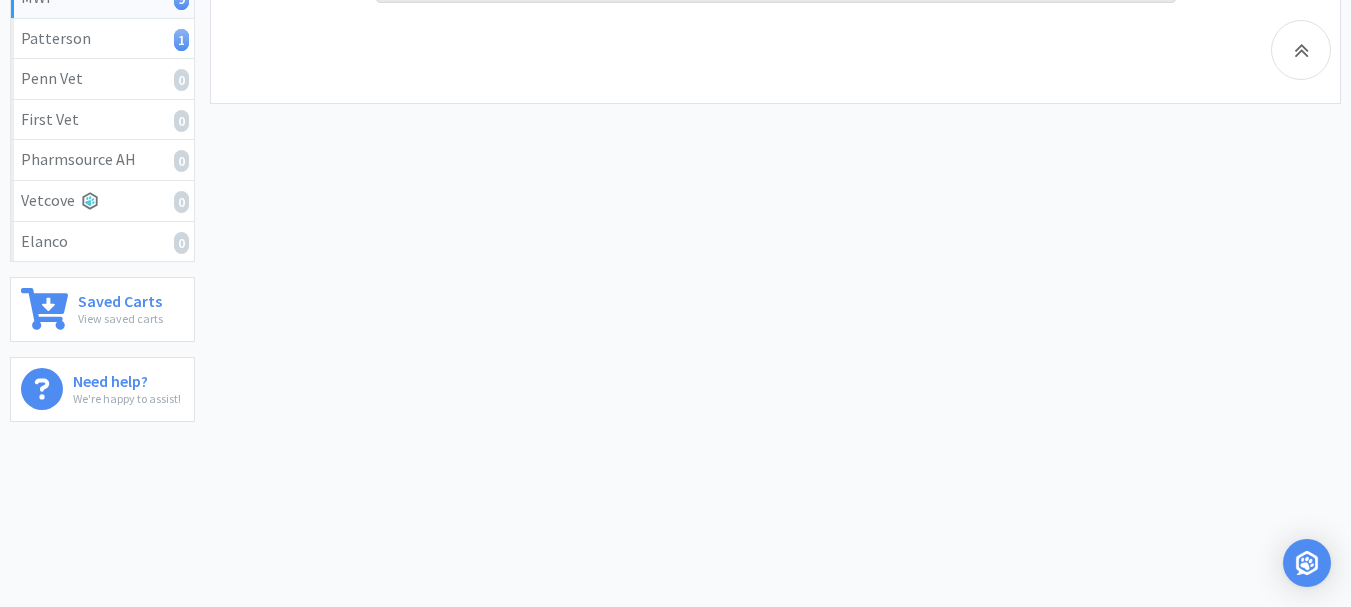 scroll, scrollTop: 488, scrollLeft: 0, axis: vertical 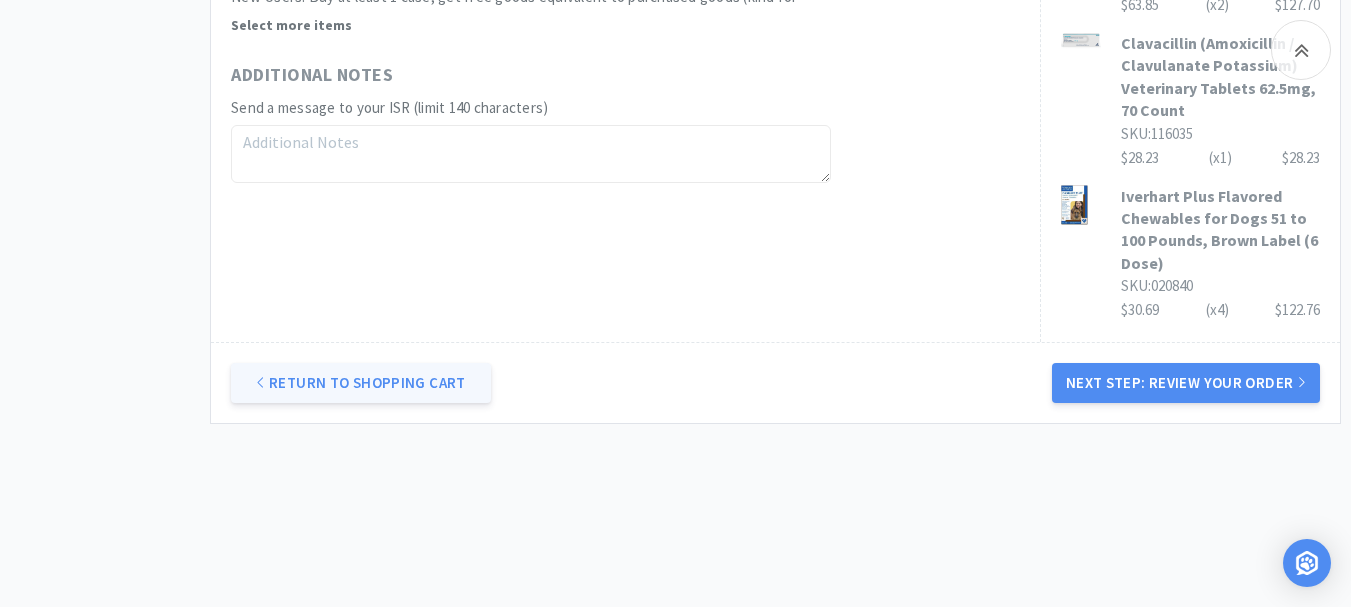 click on "Return to Shopping Cart" at bounding box center (361, 383) 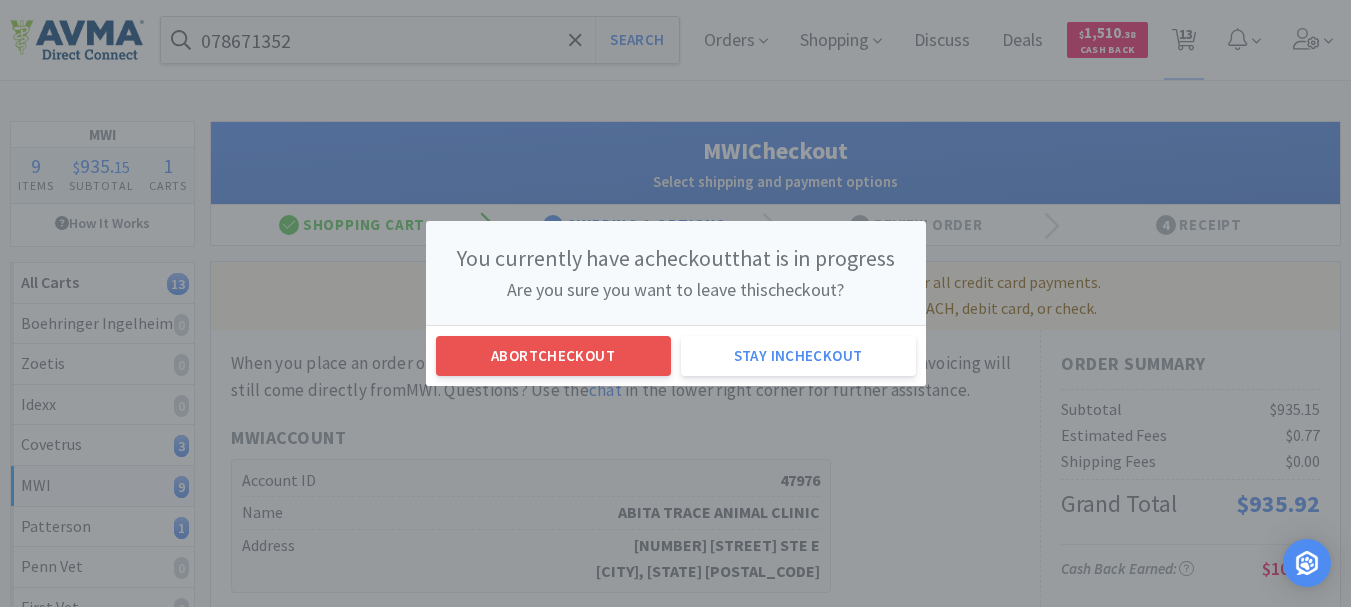 scroll, scrollTop: 0, scrollLeft: 0, axis: both 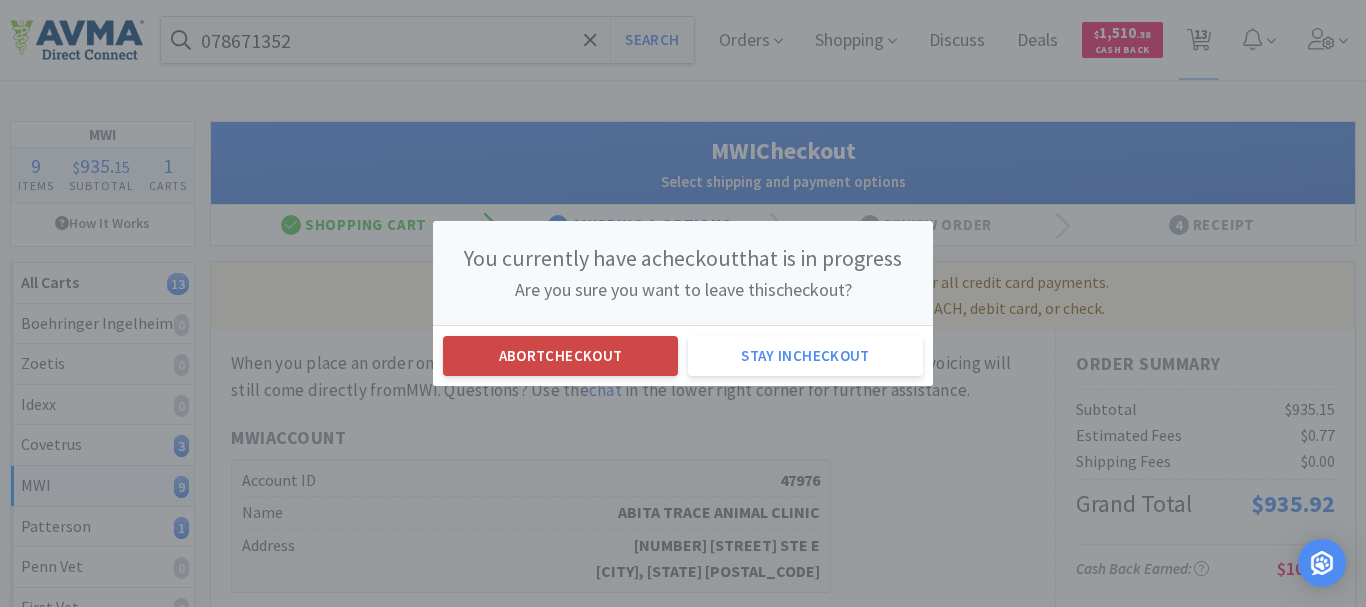 click on "Abort  checkout" at bounding box center (560, 356) 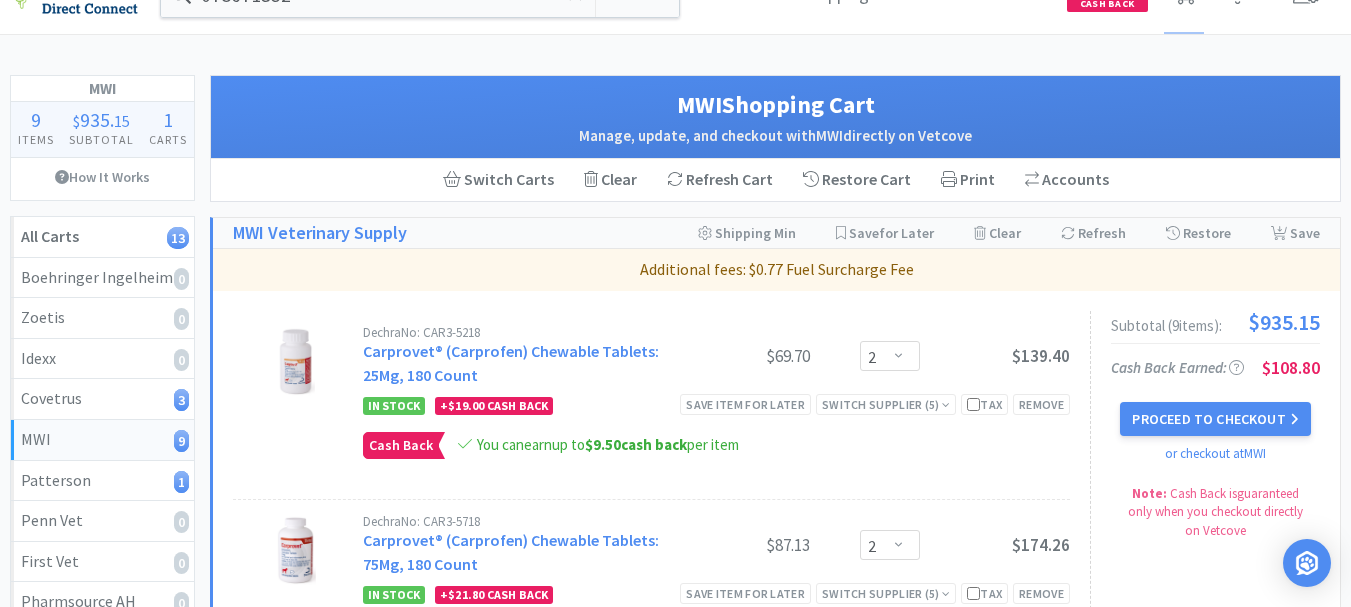 scroll, scrollTop: 0, scrollLeft: 0, axis: both 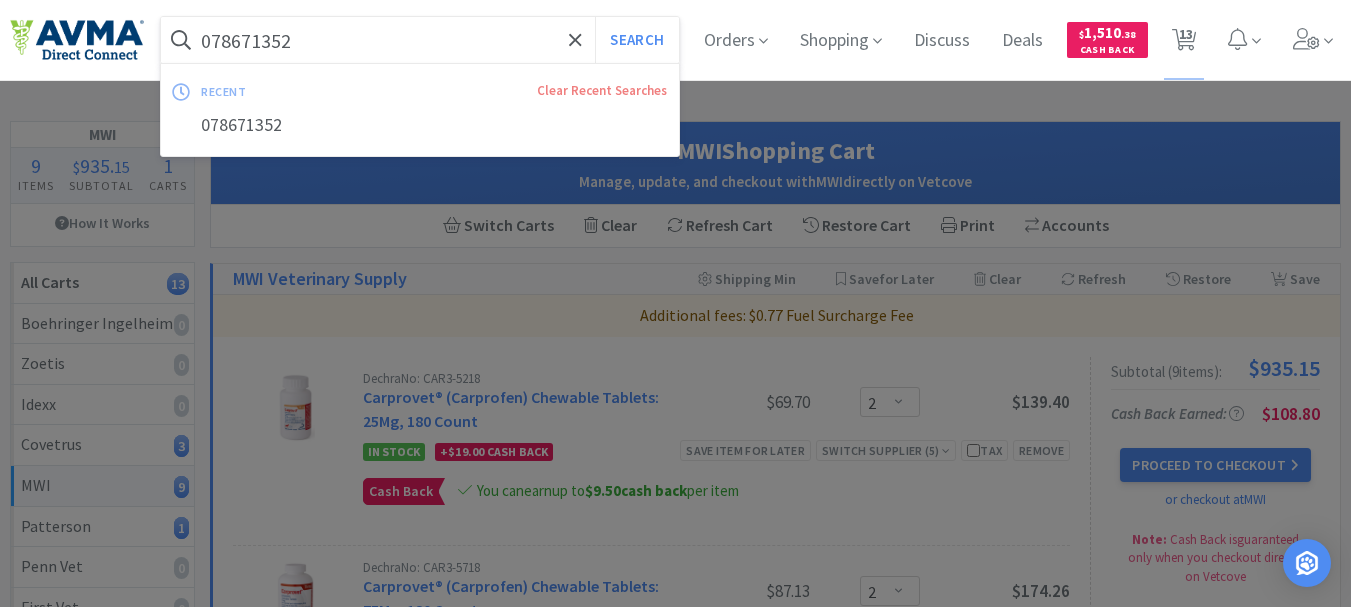 click on "078671352" at bounding box center (420, 40) 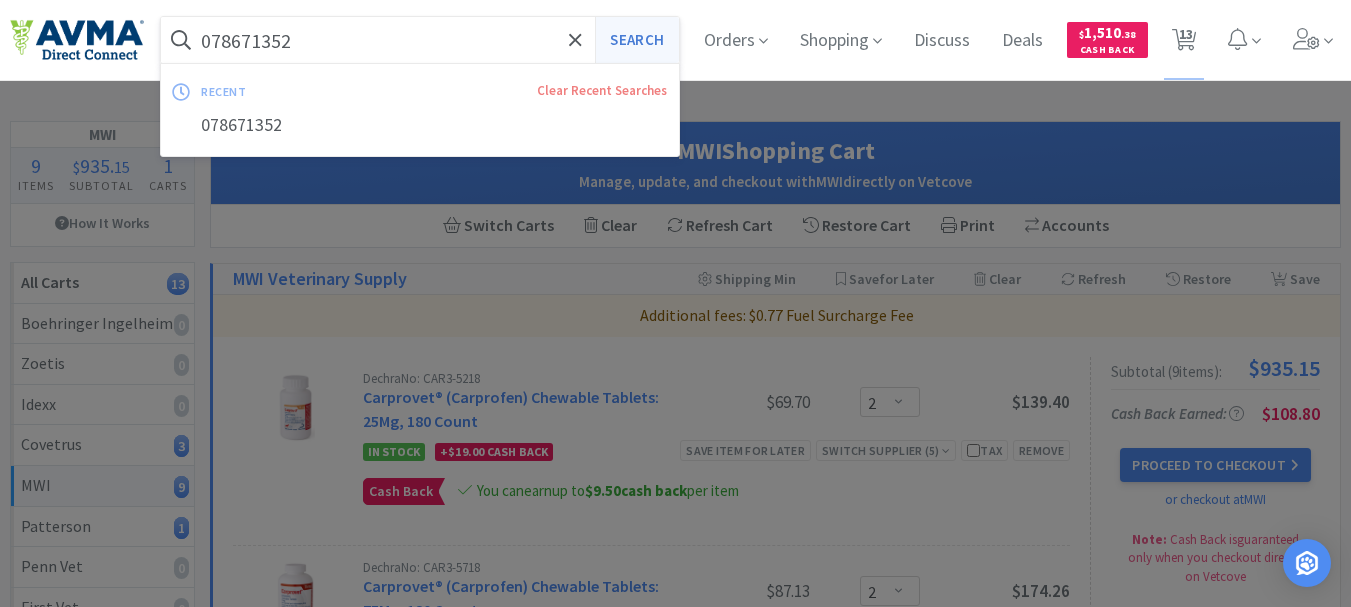 click on "Search" at bounding box center (636, 40) 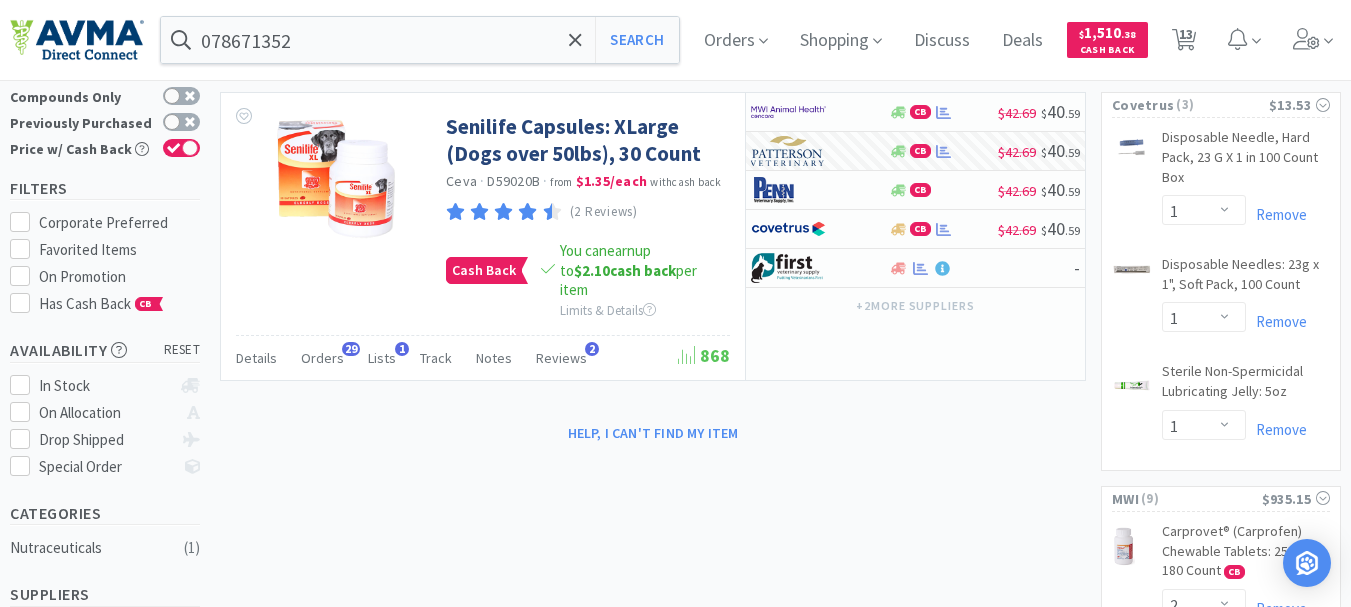 scroll, scrollTop: 0, scrollLeft: 0, axis: both 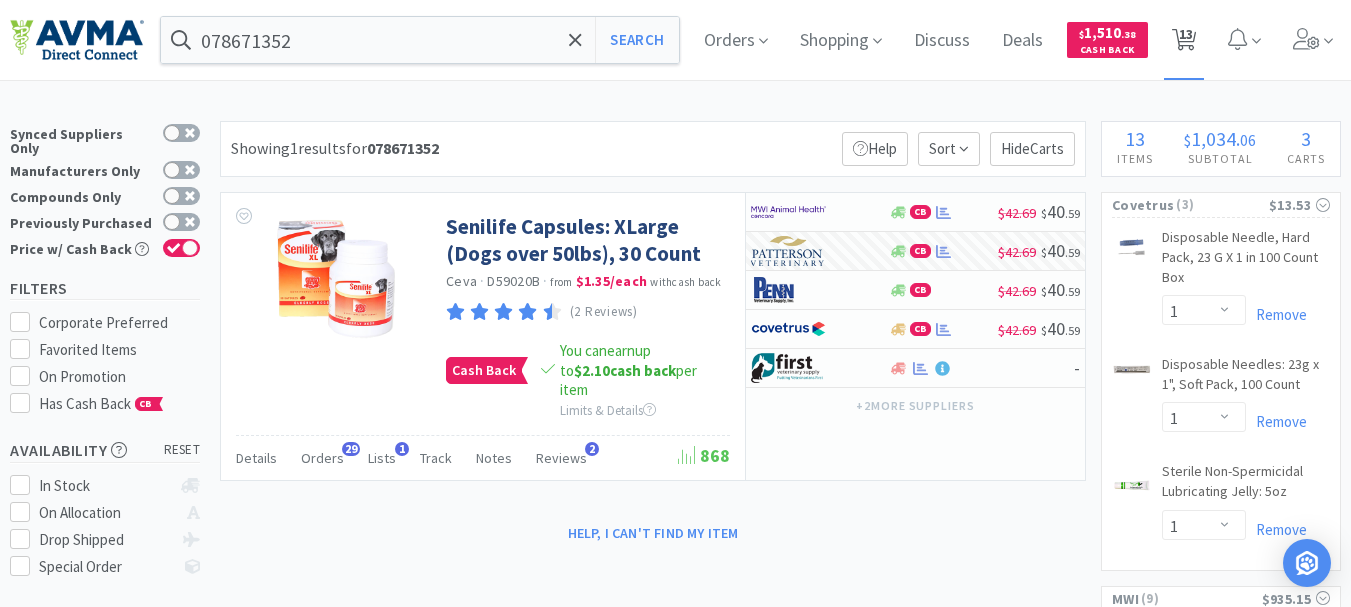 click on "13" at bounding box center (1186, 34) 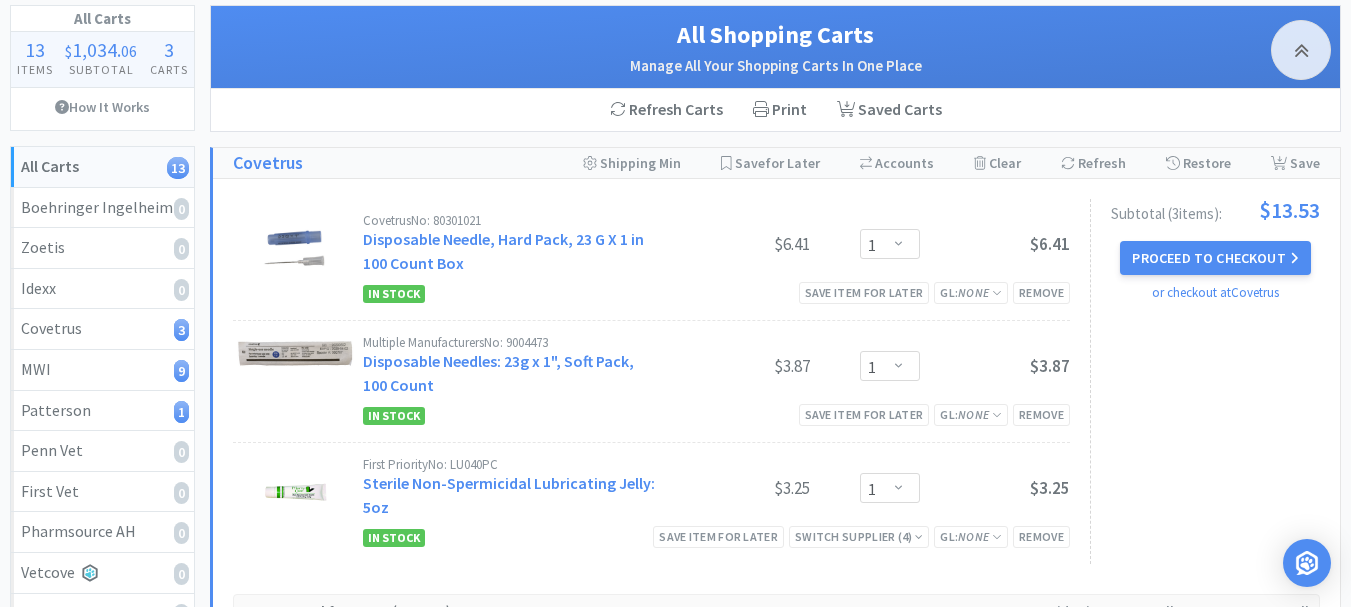 scroll, scrollTop: 0, scrollLeft: 0, axis: both 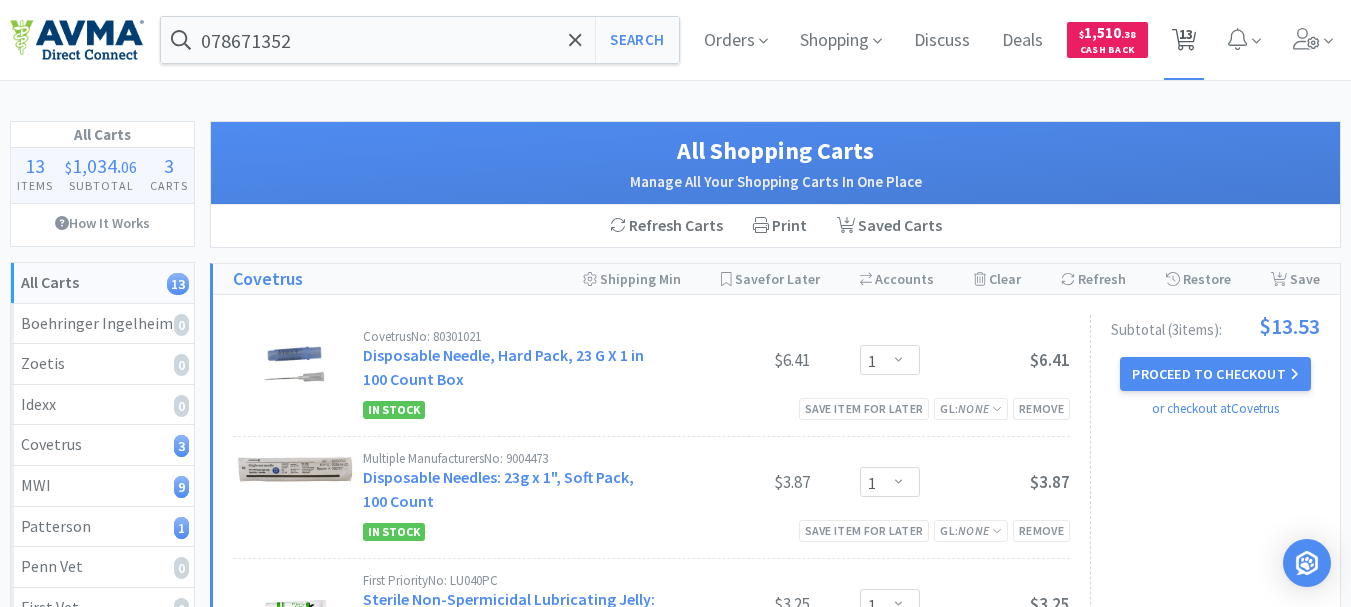 click on "13" at bounding box center (1186, 34) 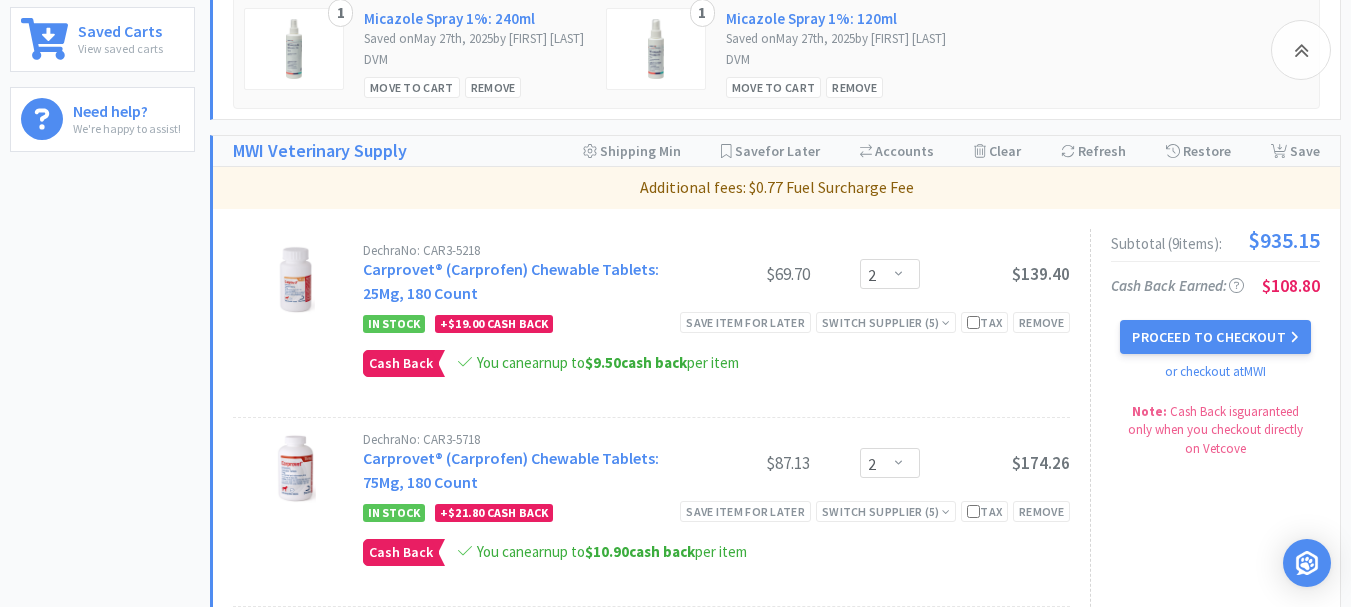 scroll, scrollTop: 800, scrollLeft: 0, axis: vertical 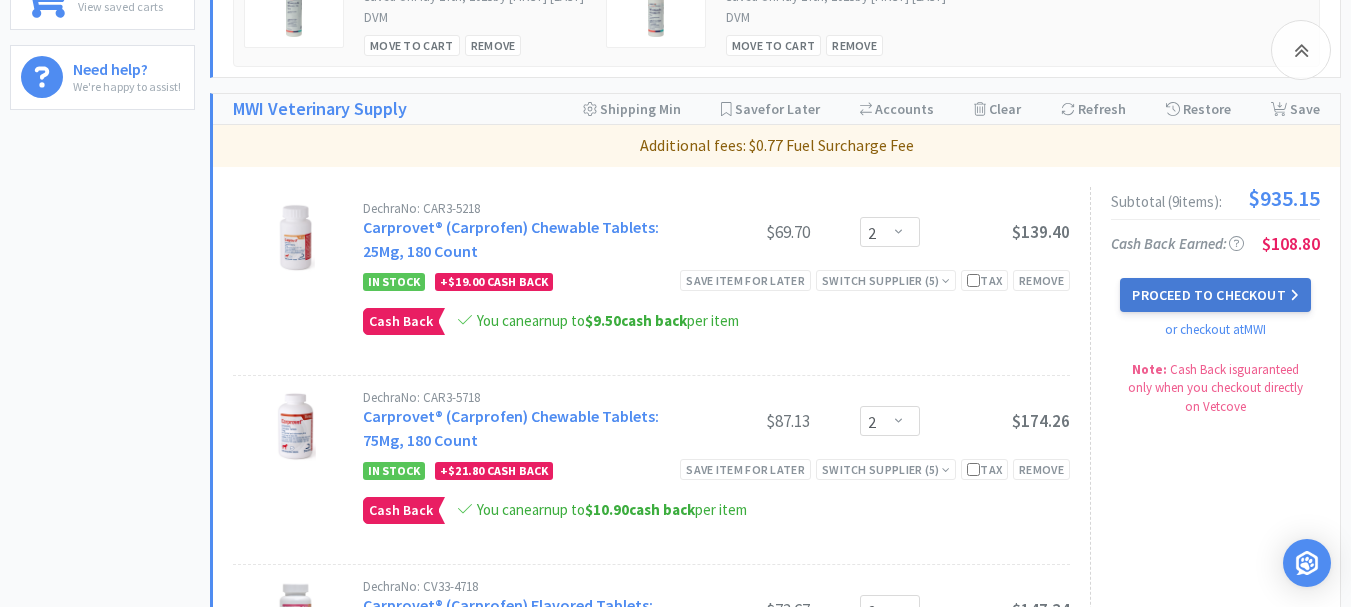 click on "Proceed to Checkout" at bounding box center (1215, 295) 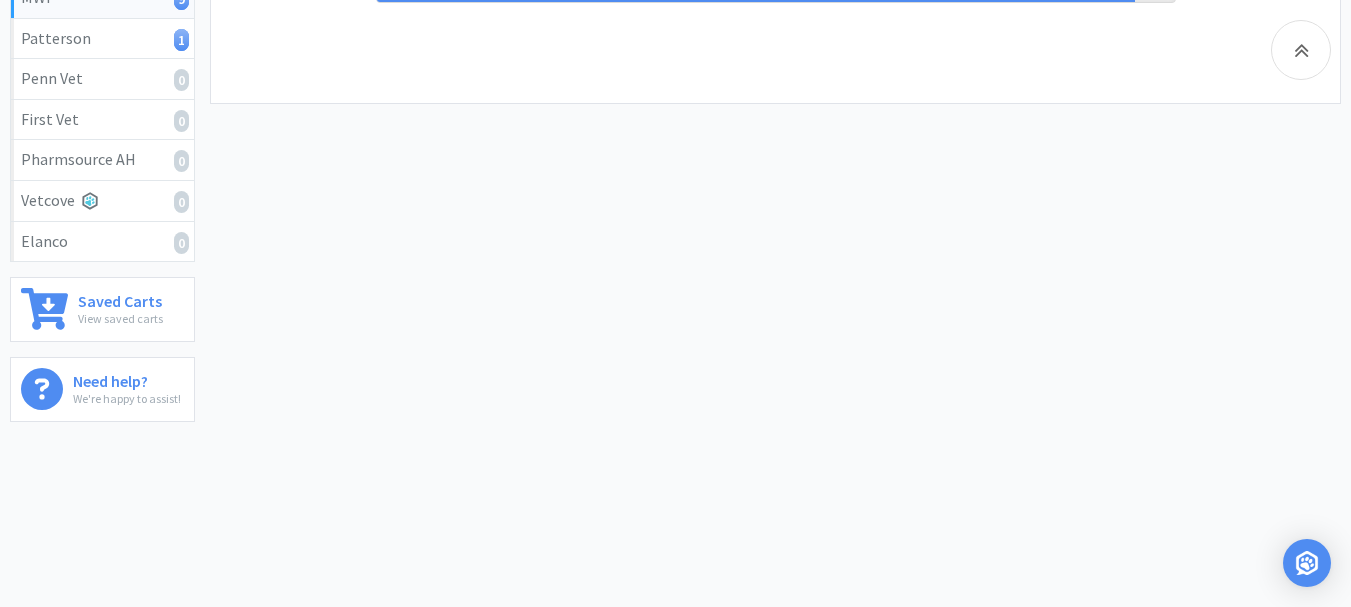 scroll, scrollTop: 0, scrollLeft: 0, axis: both 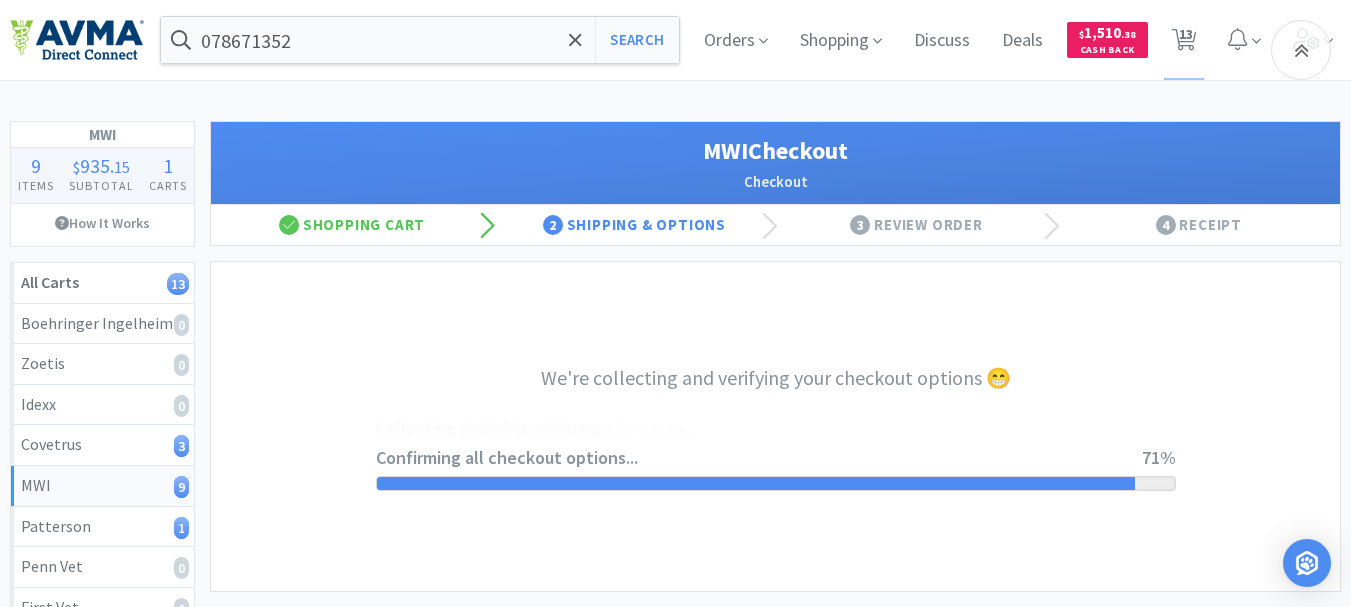 select on "CC_9481287516445253" 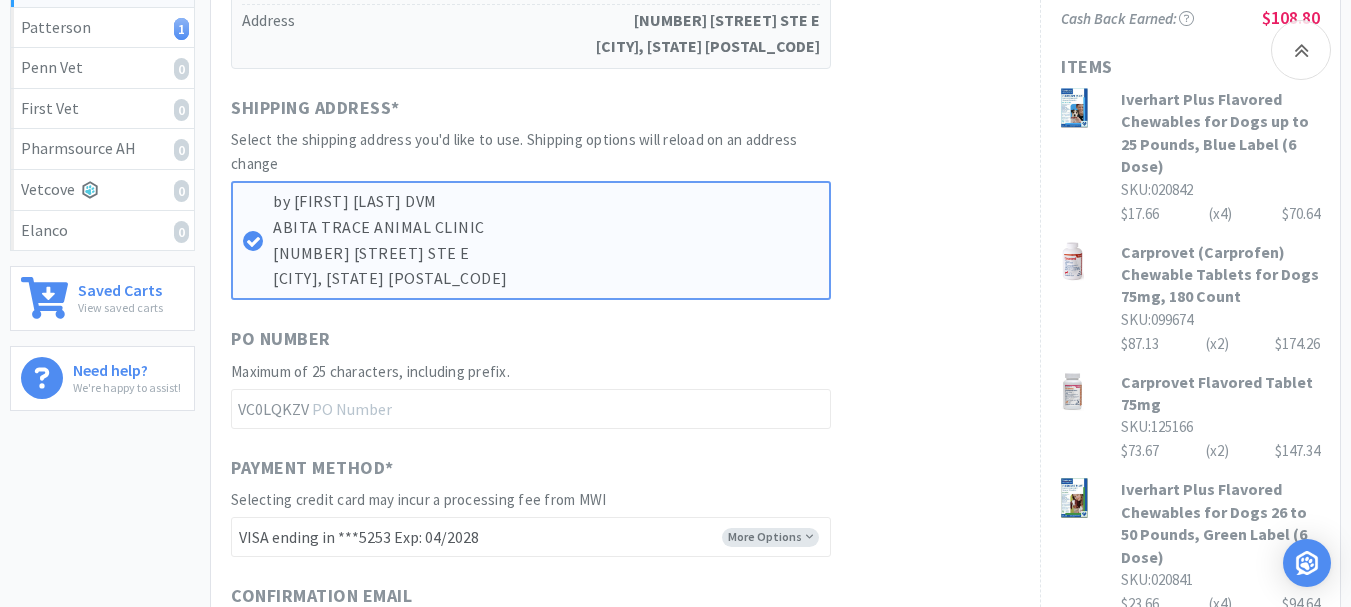 scroll, scrollTop: 500, scrollLeft: 0, axis: vertical 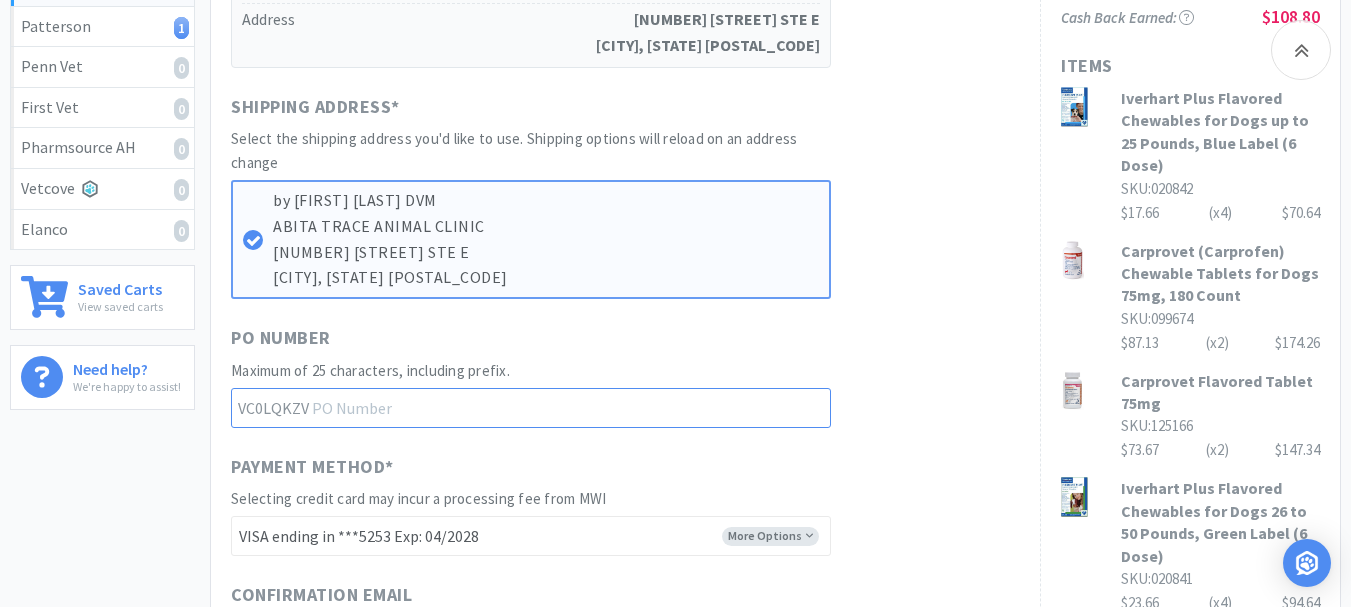 click at bounding box center [531, 408] 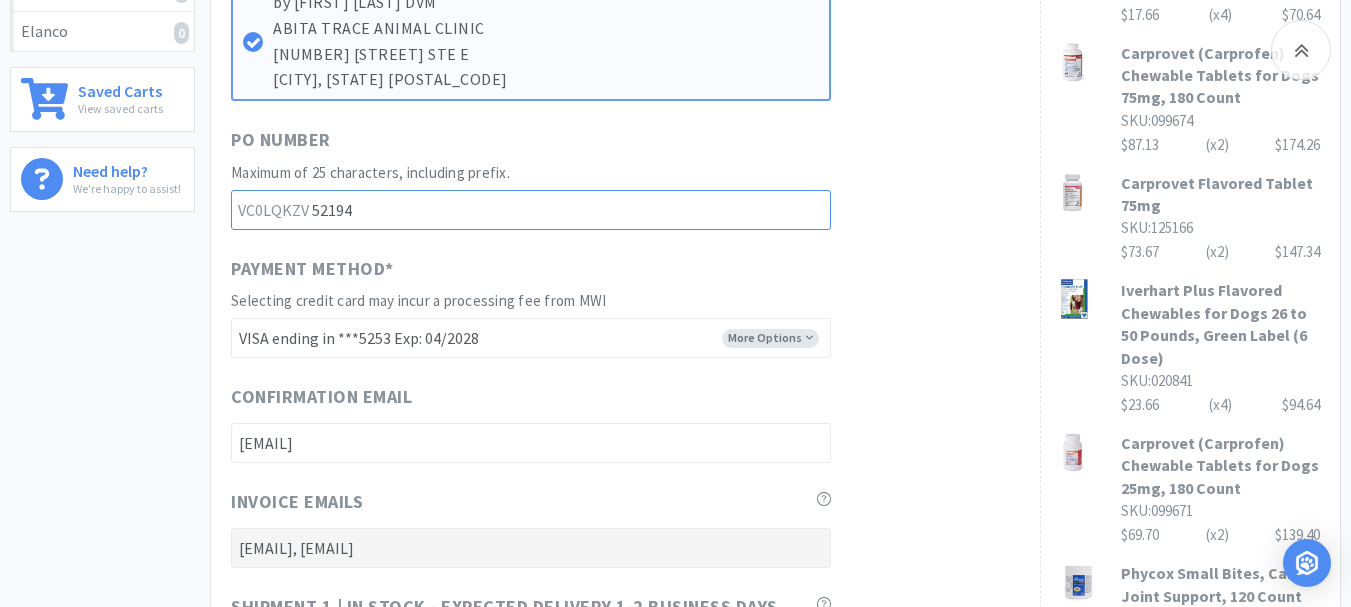 scroll, scrollTop: 700, scrollLeft: 0, axis: vertical 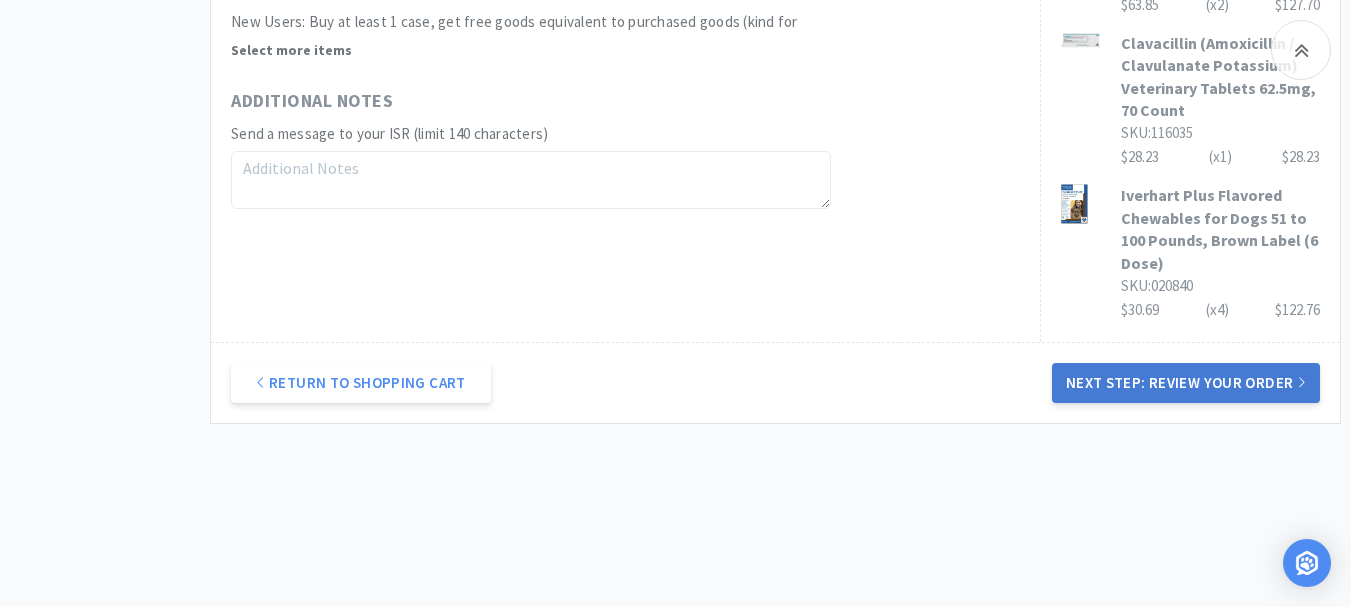 type on "52194" 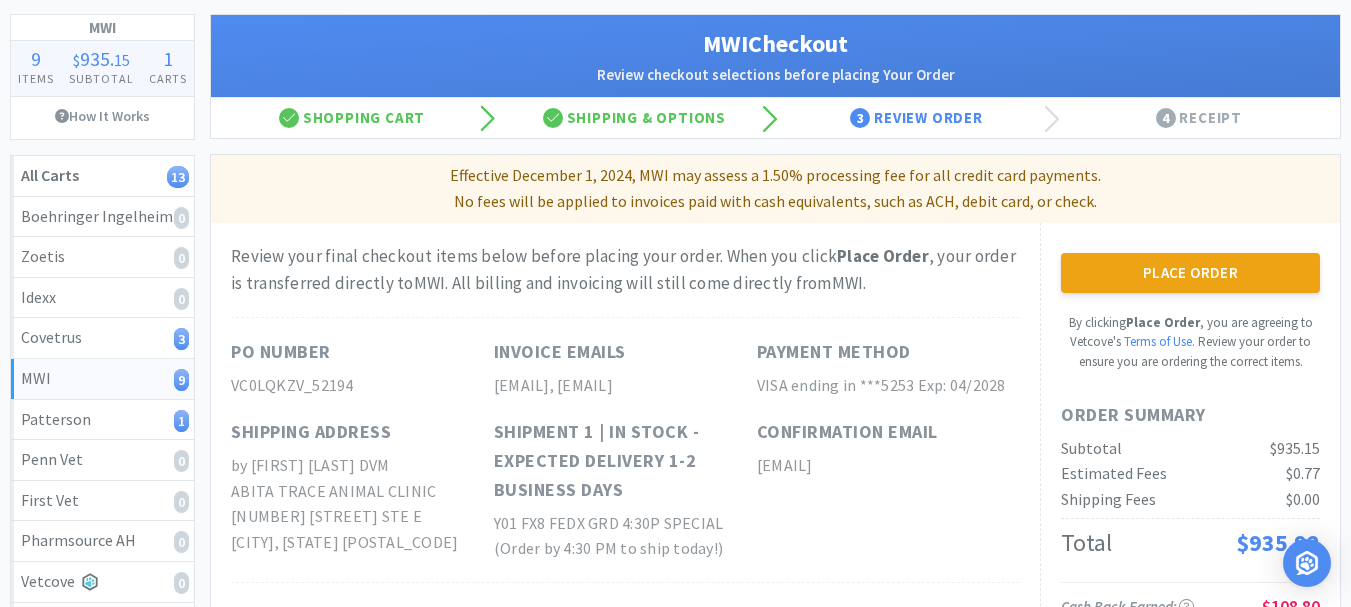 scroll, scrollTop: 100, scrollLeft: 0, axis: vertical 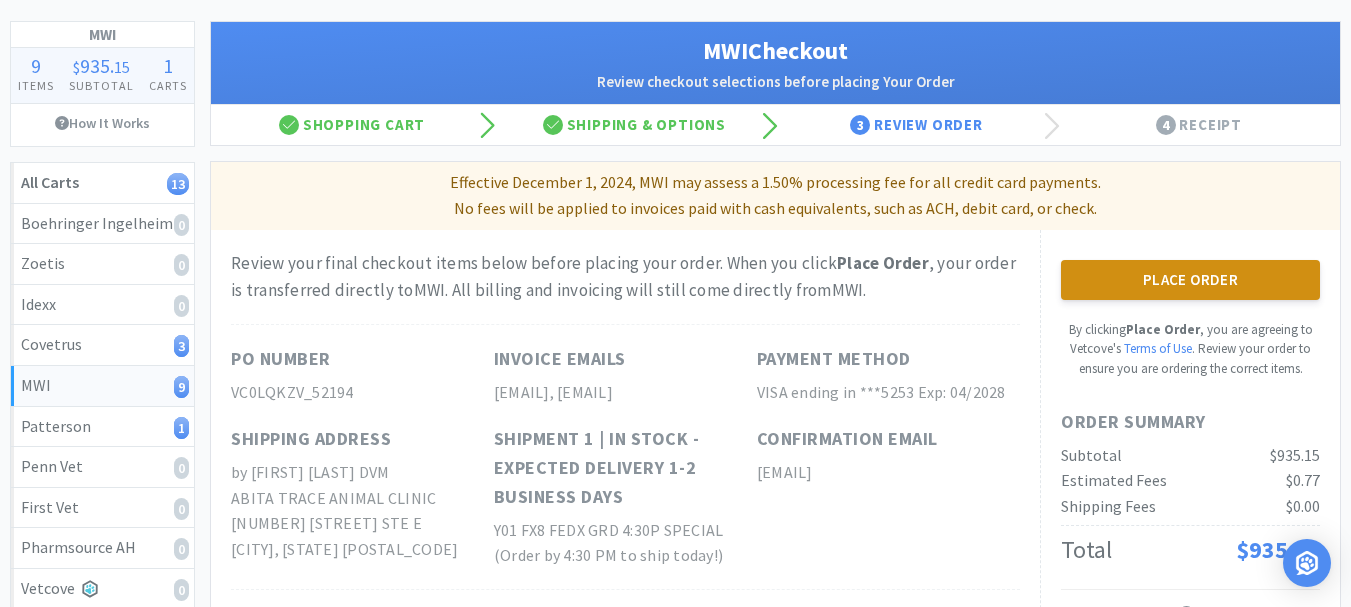 click on "Place Order" at bounding box center [1190, 280] 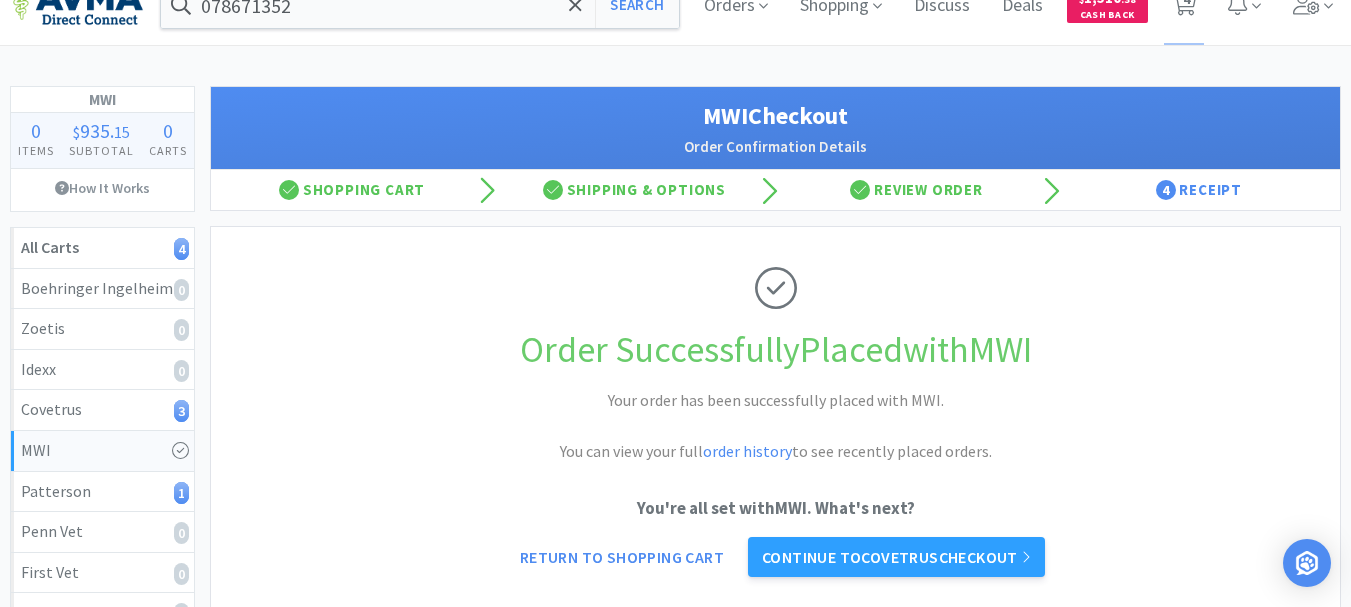 scroll, scrollTop: 0, scrollLeft: 0, axis: both 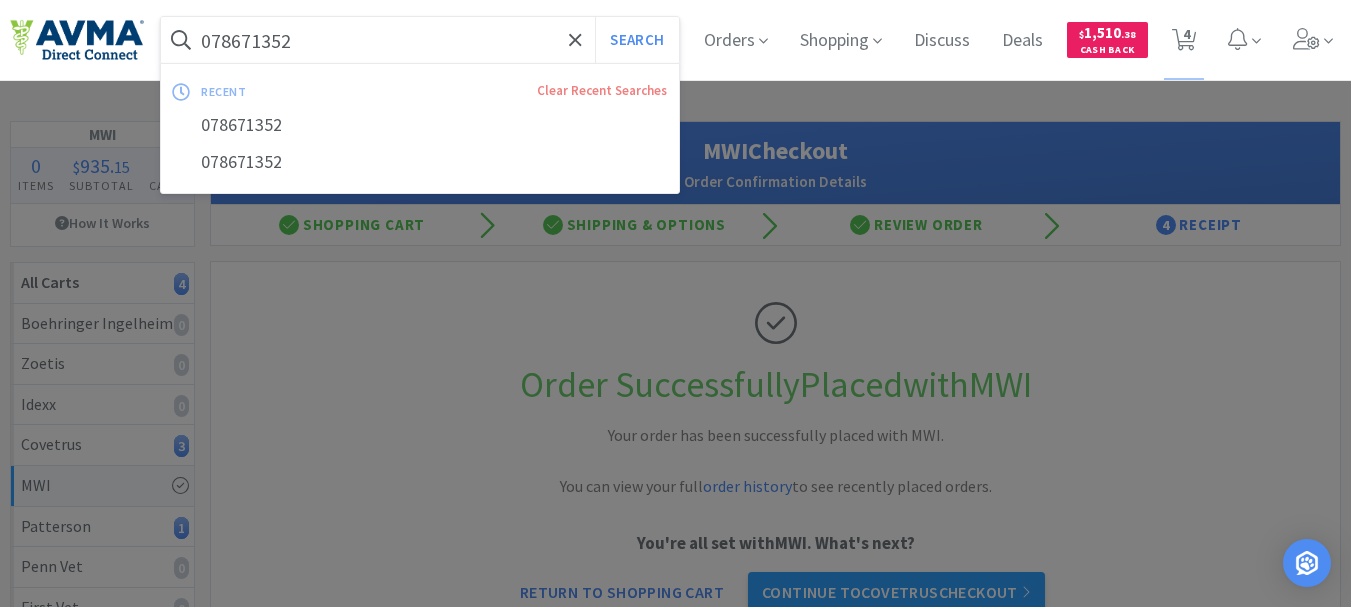click on "078671352" at bounding box center (420, 40) 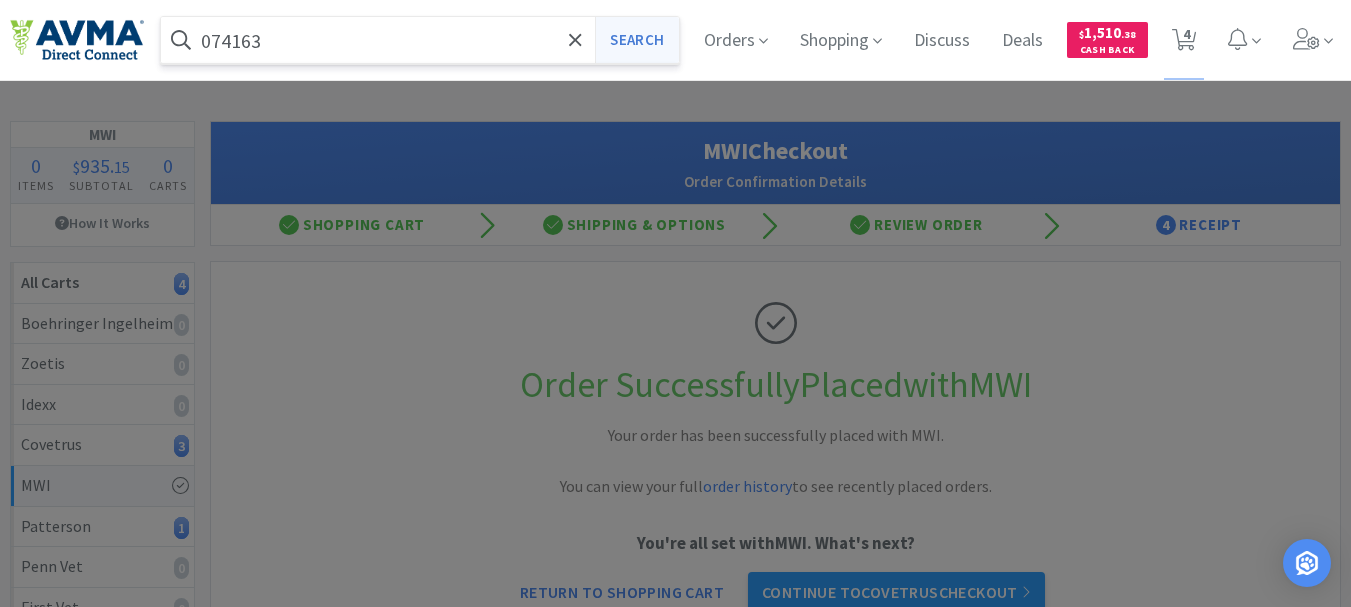 type on "074163" 